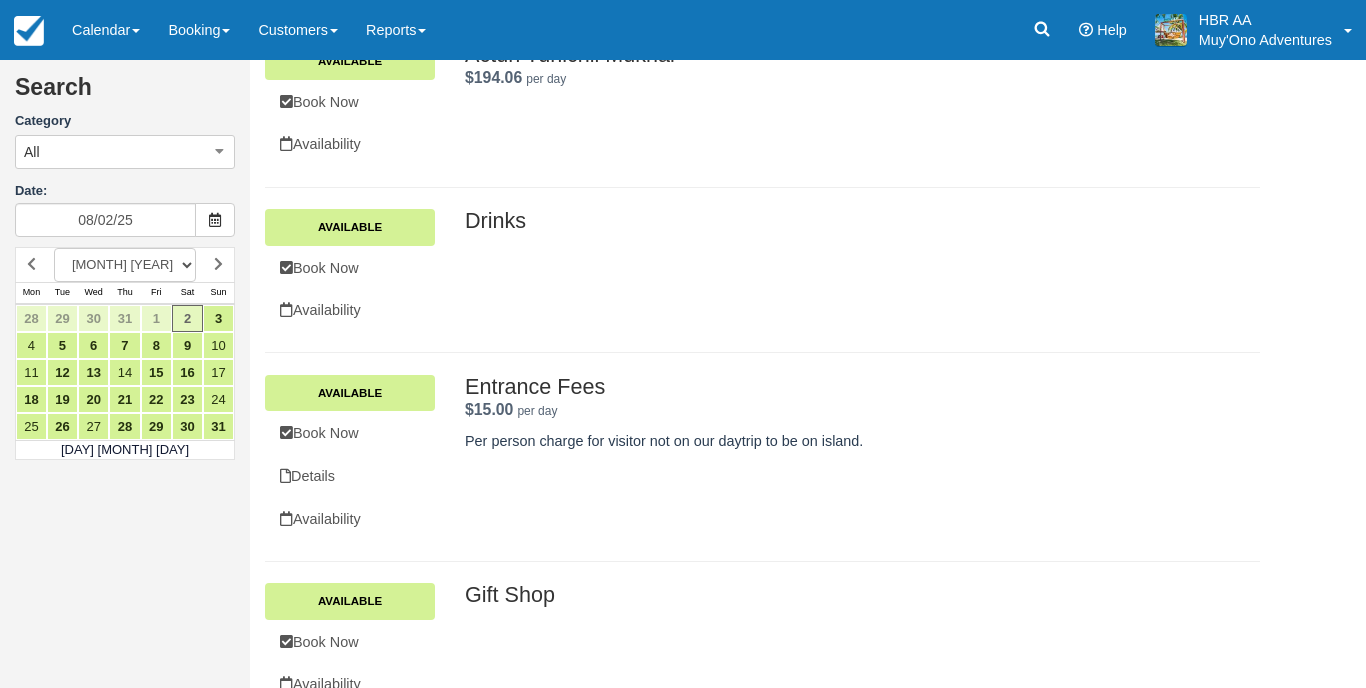 scroll, scrollTop: 268, scrollLeft: 0, axis: vertical 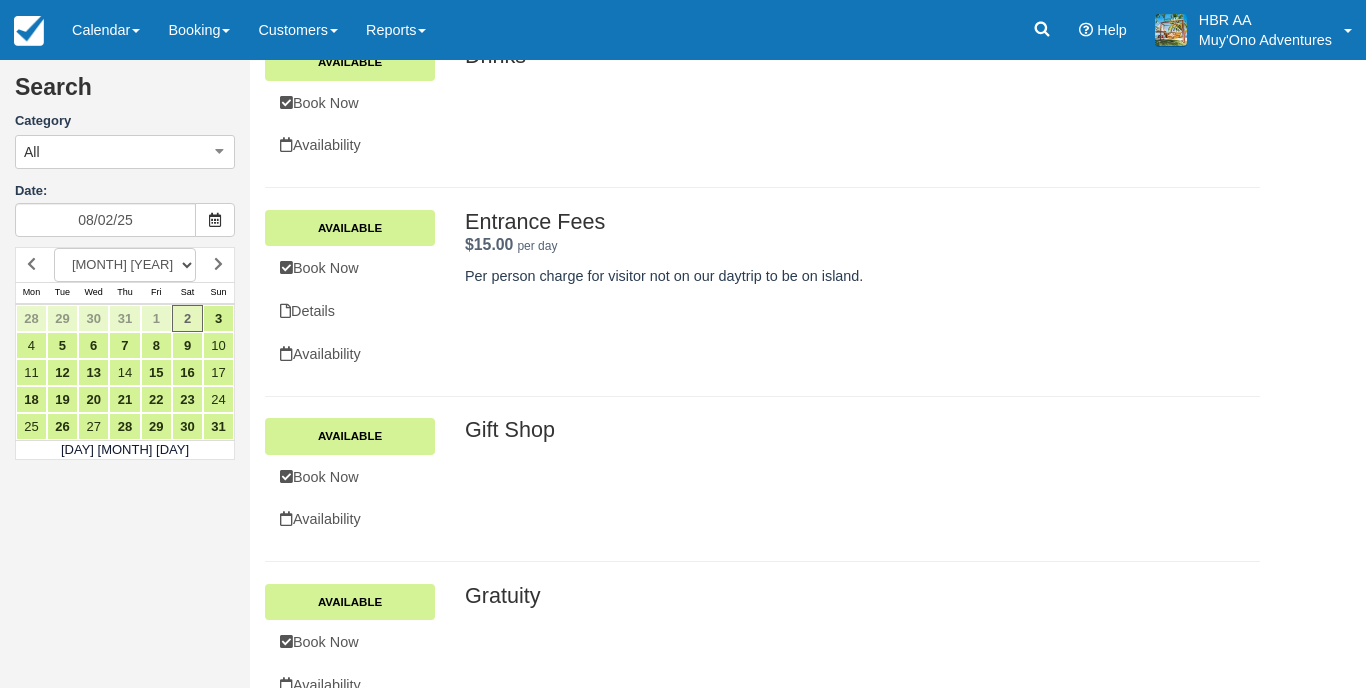 click on "Search
Category
All
All Agent Tours - San Pedro/Caye Caulker/Belize City Tours Transfers Ranguana Tropical Island Excursion Land Tours Agent Tours - Cayo MERCHANDISE Ranguana On Island Sales Thatch Caye Aquatic Adventures
Date:
08/02/25
AUGUST 2025 SEPTEMBER 2025 OCTOBER 2025 NOVEMBER 2025 DECEMBER 2025 JANUARY 2026 FEBRUARY 2026 MARCH 2026 APRIL 2026 MAY 2026 JUNE 2026 JULY 2026 AUGUST 2026 SEPTEMBER 2026 OCTOBER 2026 NOVEMBER 2026 DECEMBER 2026 JANUARY 2027
Mon Tue Wed Thu Fri Sat Sun
Saturday August 2
28
29
30" at bounding box center (125, 156) 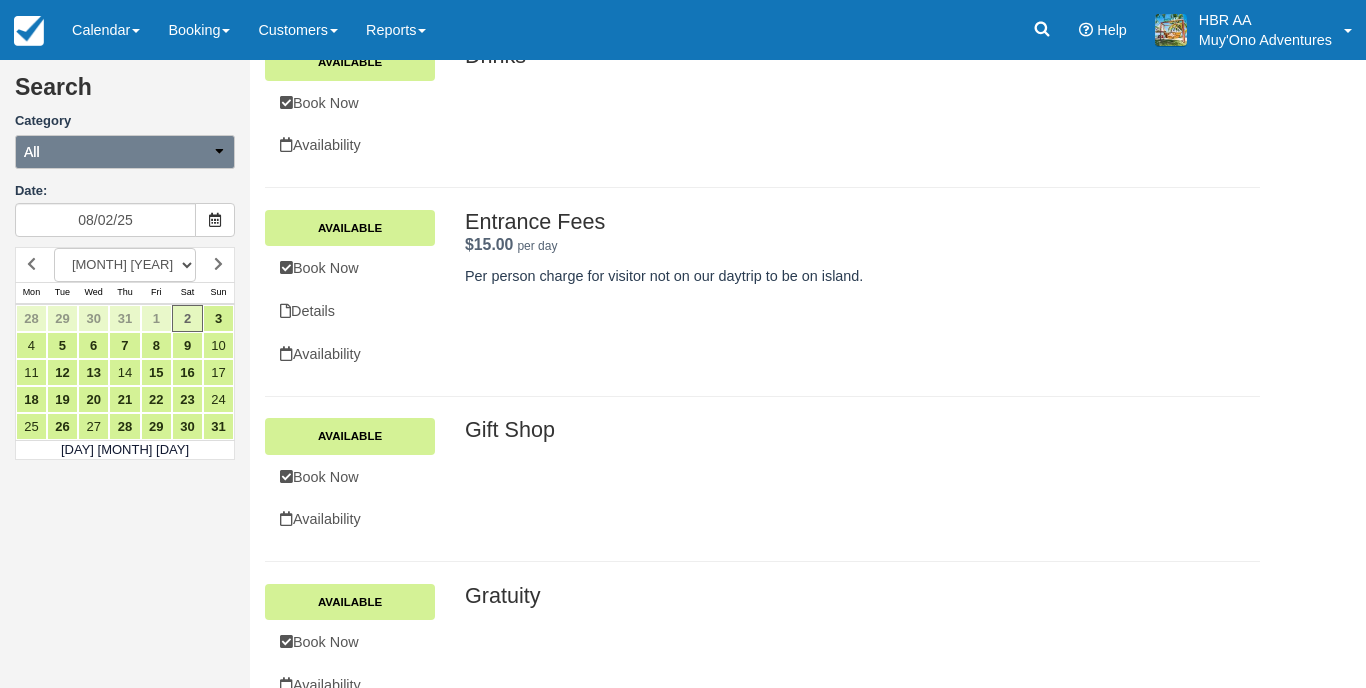 click on "All" at bounding box center [125, 152] 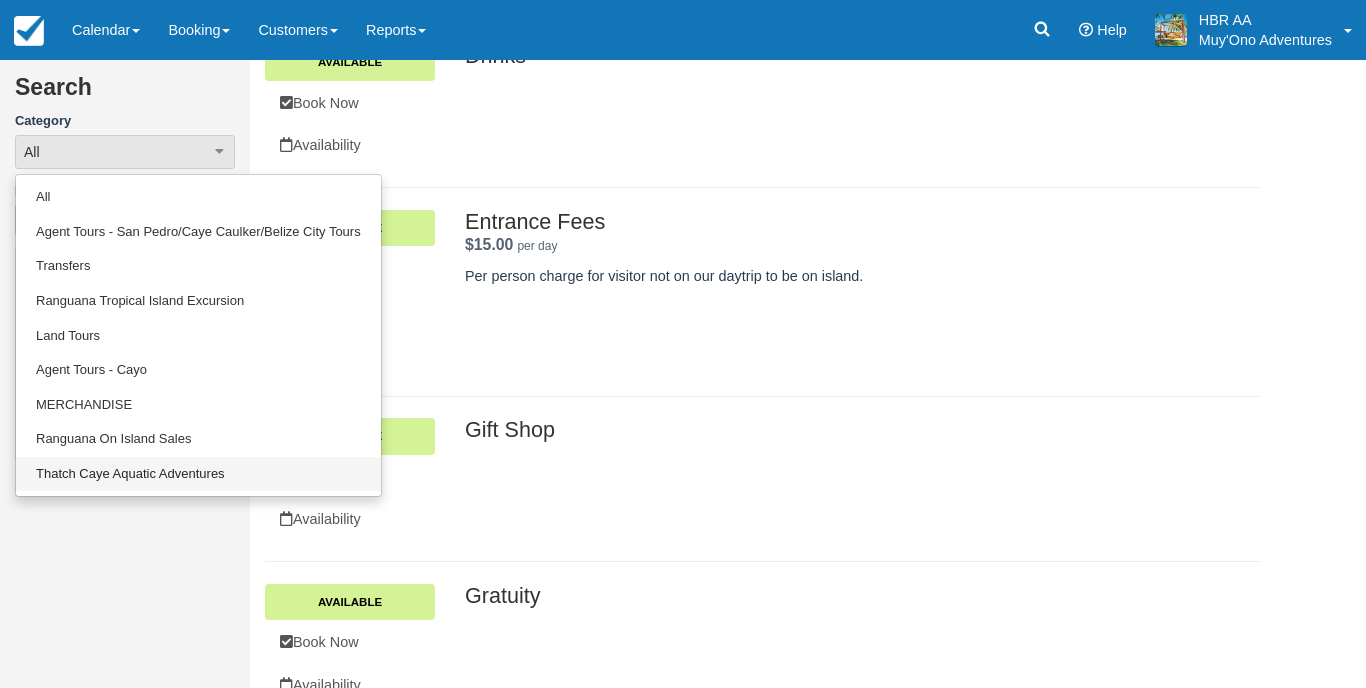 click on "Thatch Caye Aquatic Adventures" at bounding box center (198, 474) 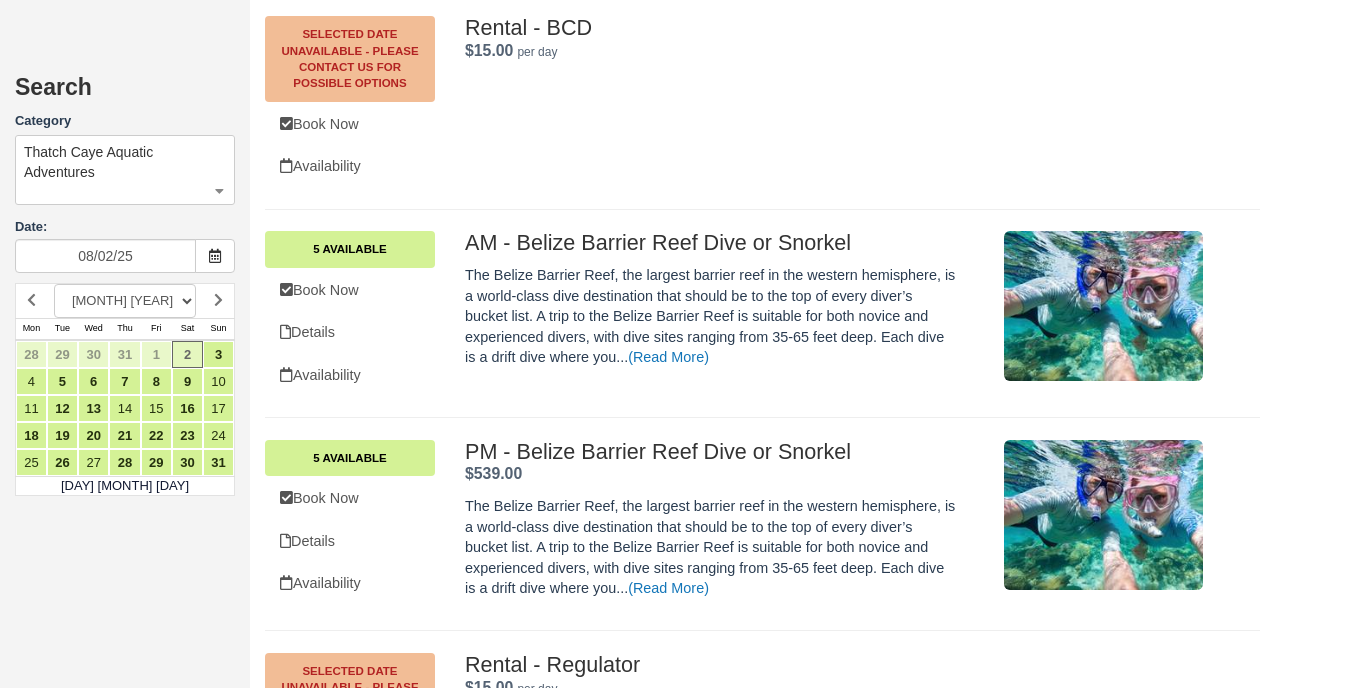scroll, scrollTop: 2258, scrollLeft: 0, axis: vertical 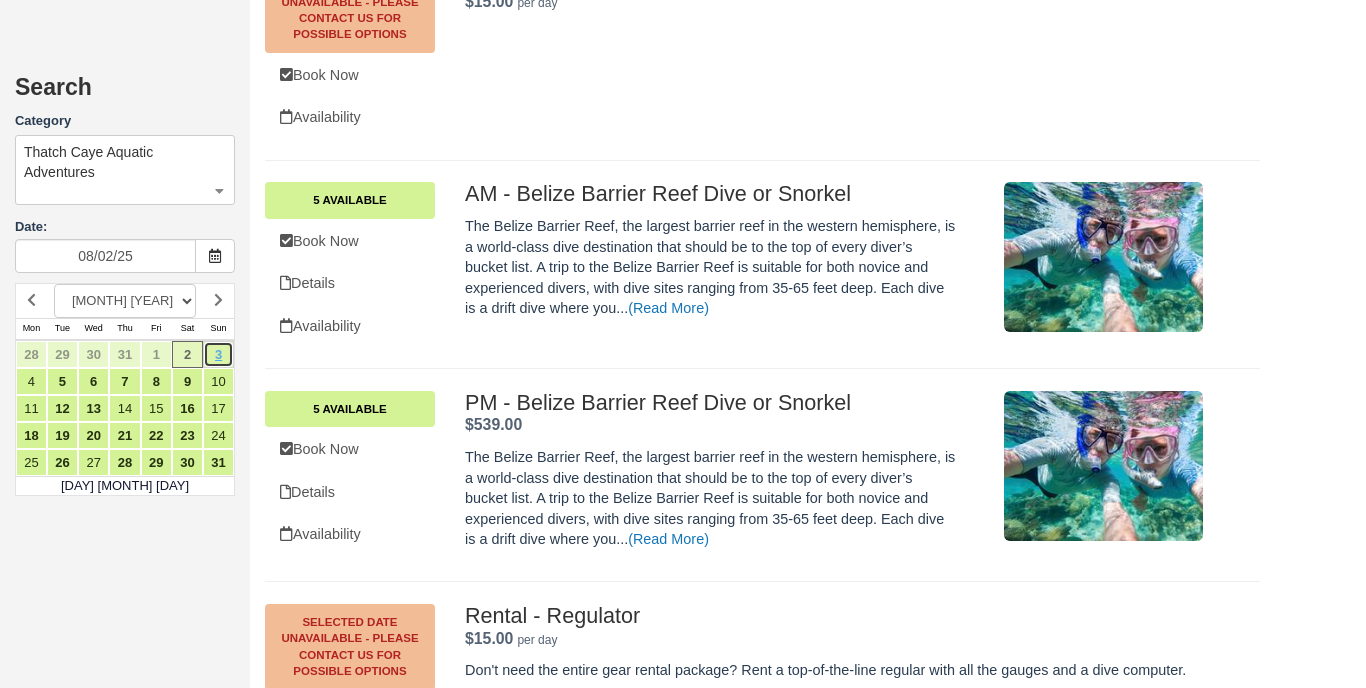 click on "3" at bounding box center [218, 354] 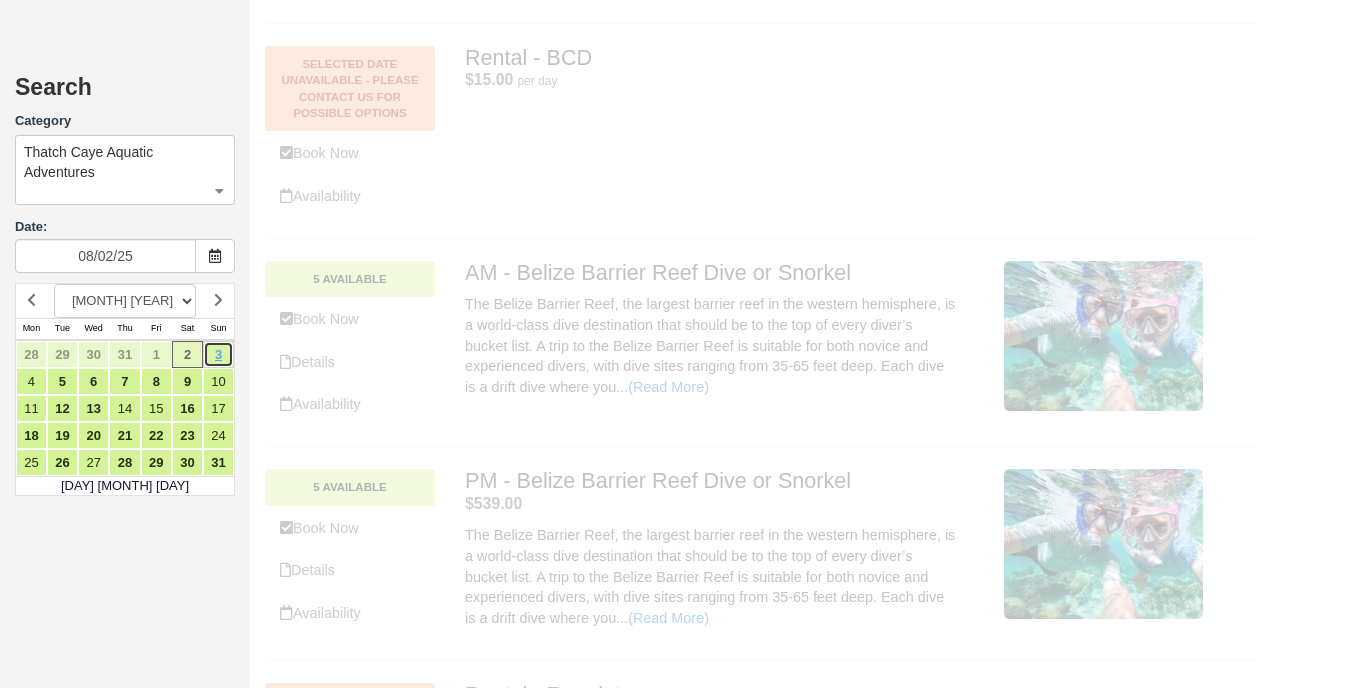 scroll, scrollTop: 0, scrollLeft: 0, axis: both 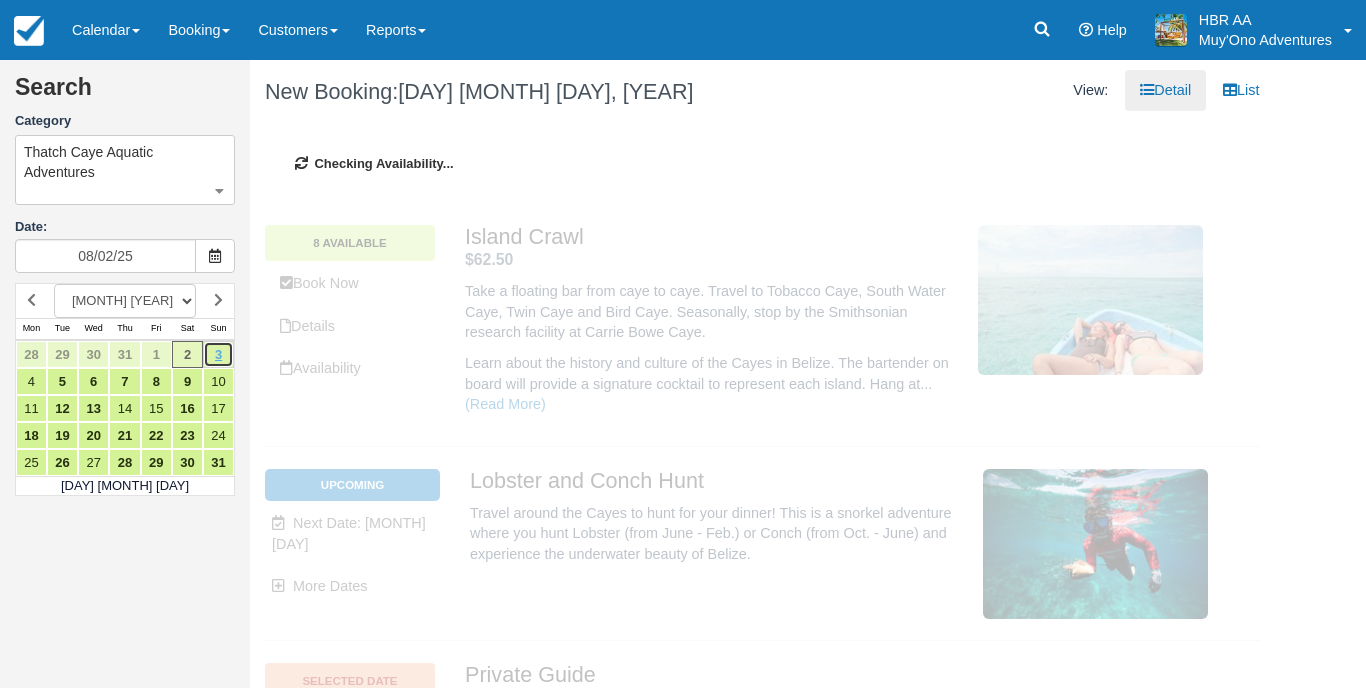 type on "08/03/25" 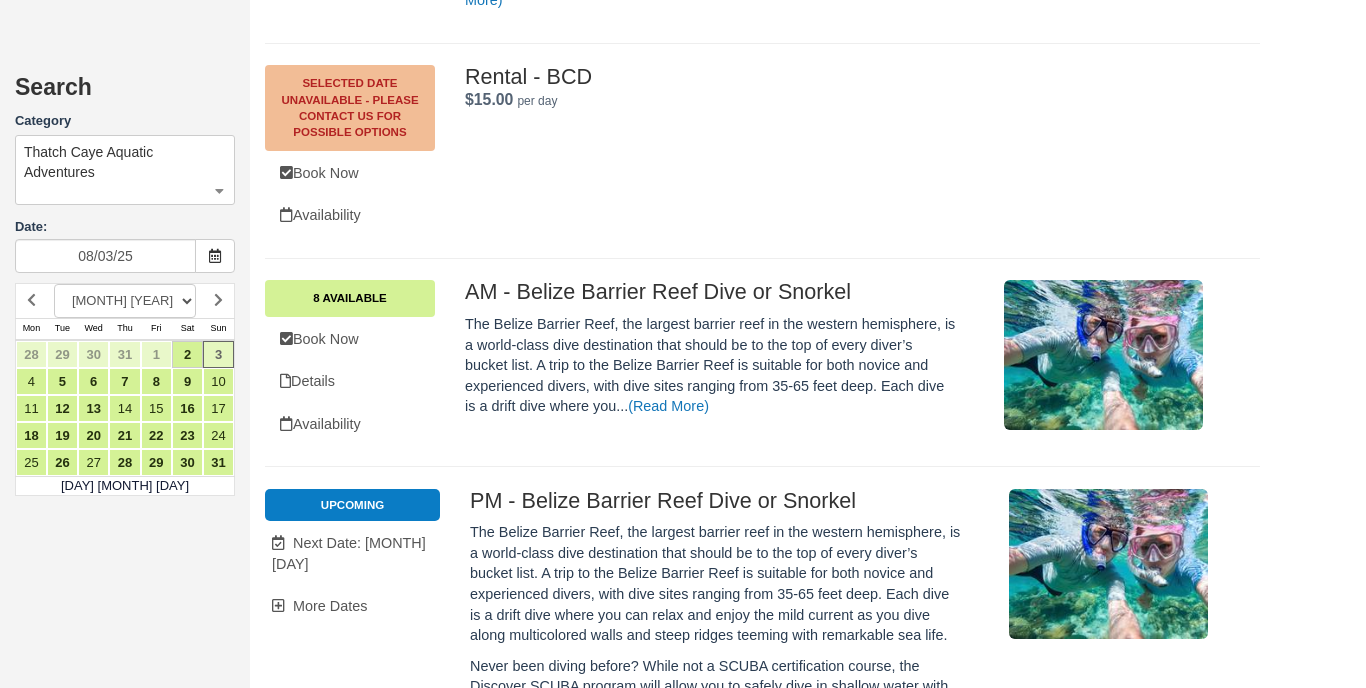scroll, scrollTop: 2173, scrollLeft: 0, axis: vertical 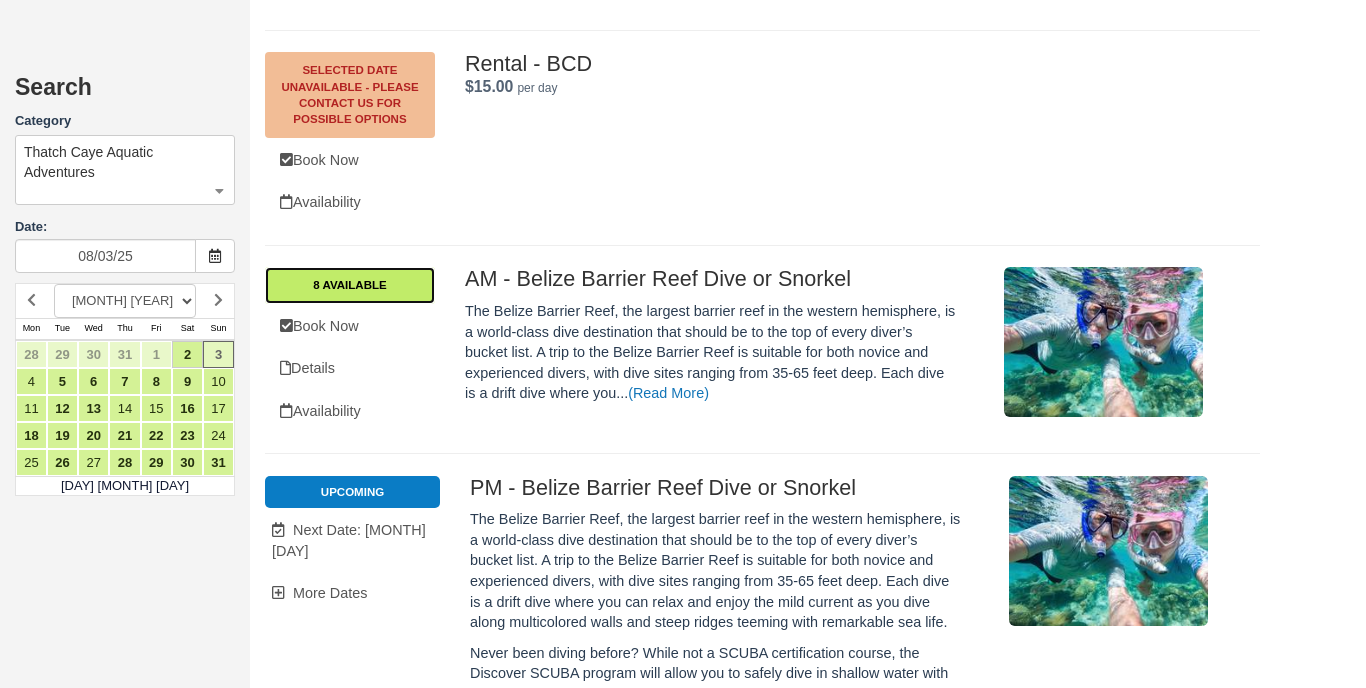 click on "8 Available" at bounding box center [350, 285] 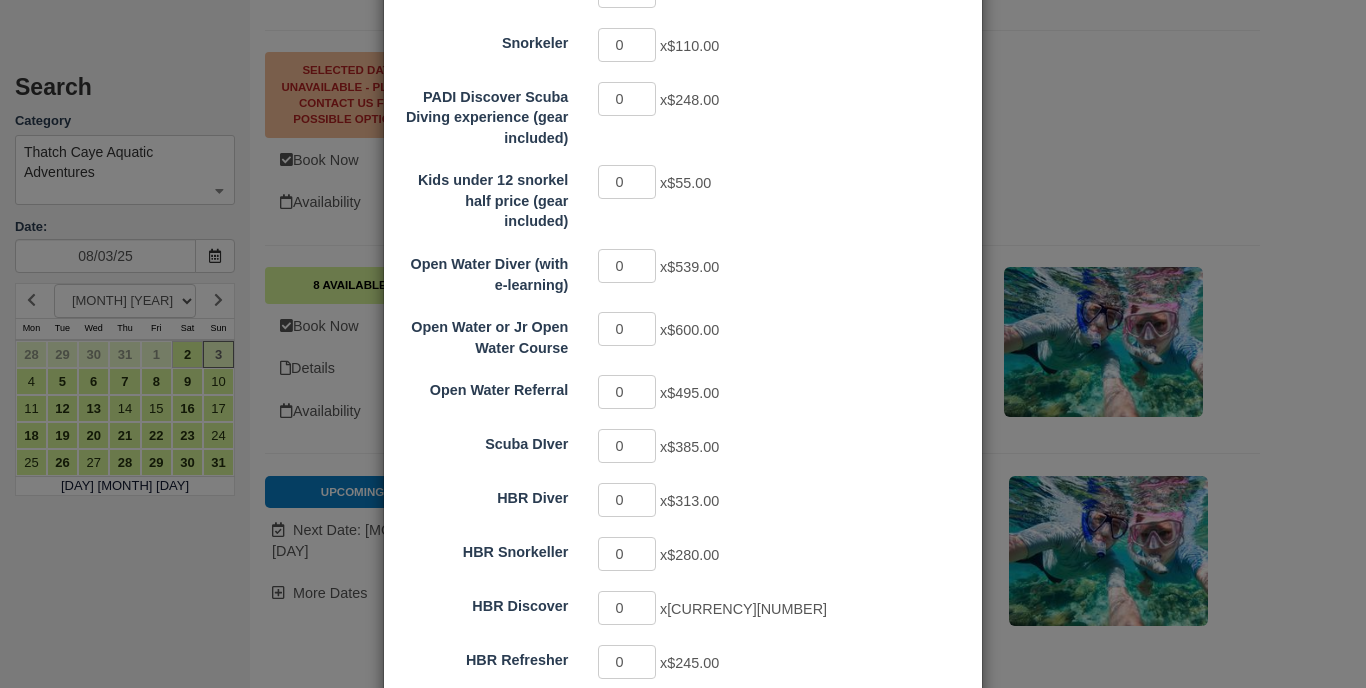 scroll, scrollTop: 307, scrollLeft: 0, axis: vertical 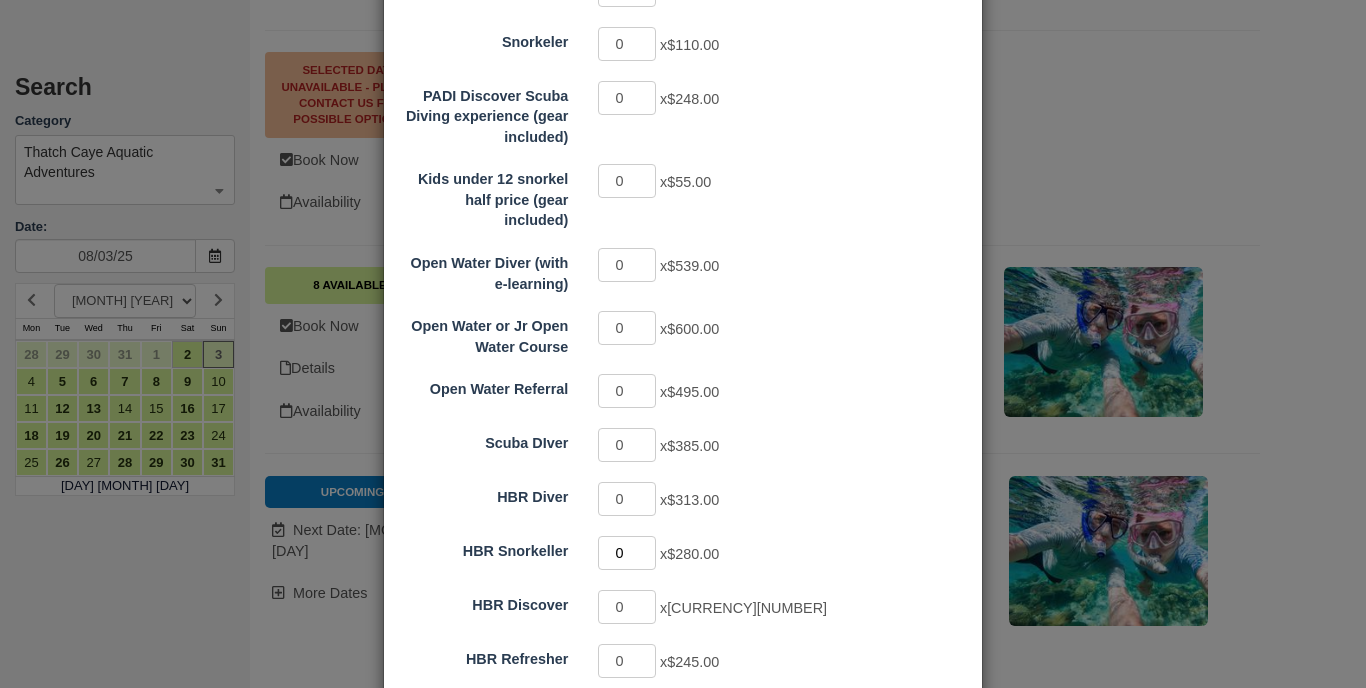 click on "0" at bounding box center (627, 553) 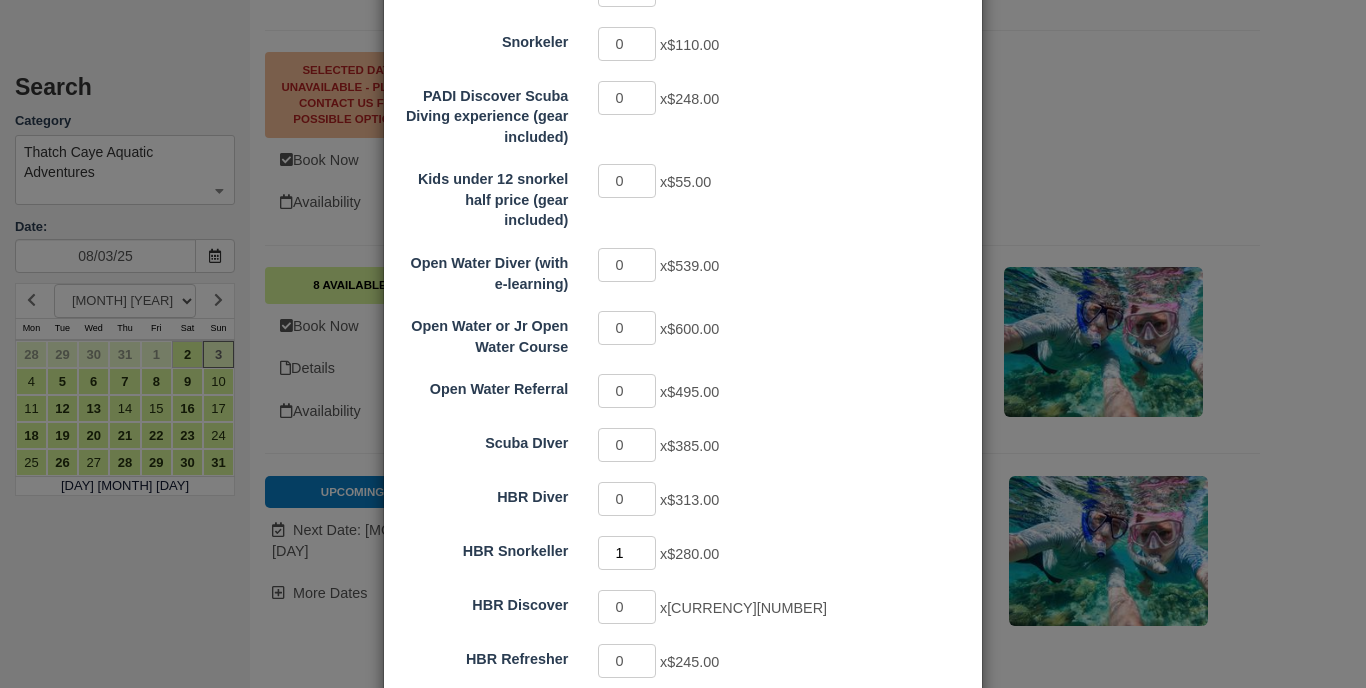 click on "1" at bounding box center (627, 553) 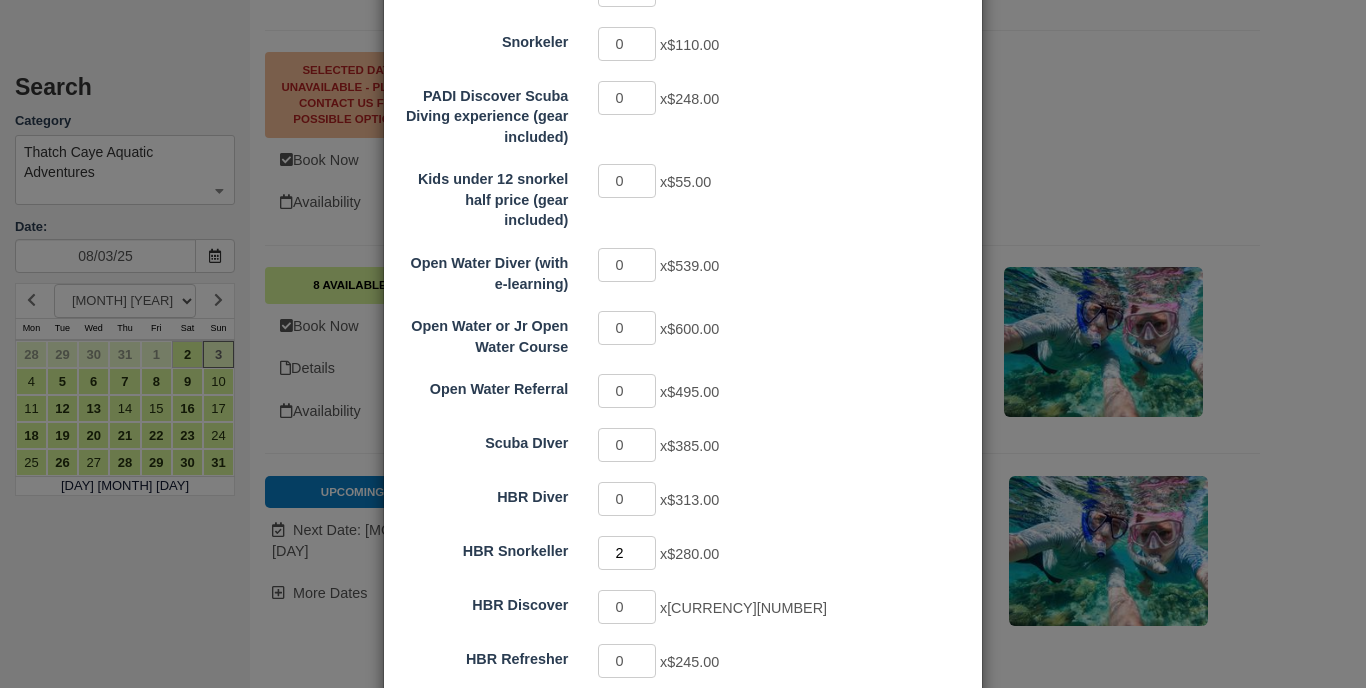 click on "2" at bounding box center (627, 553) 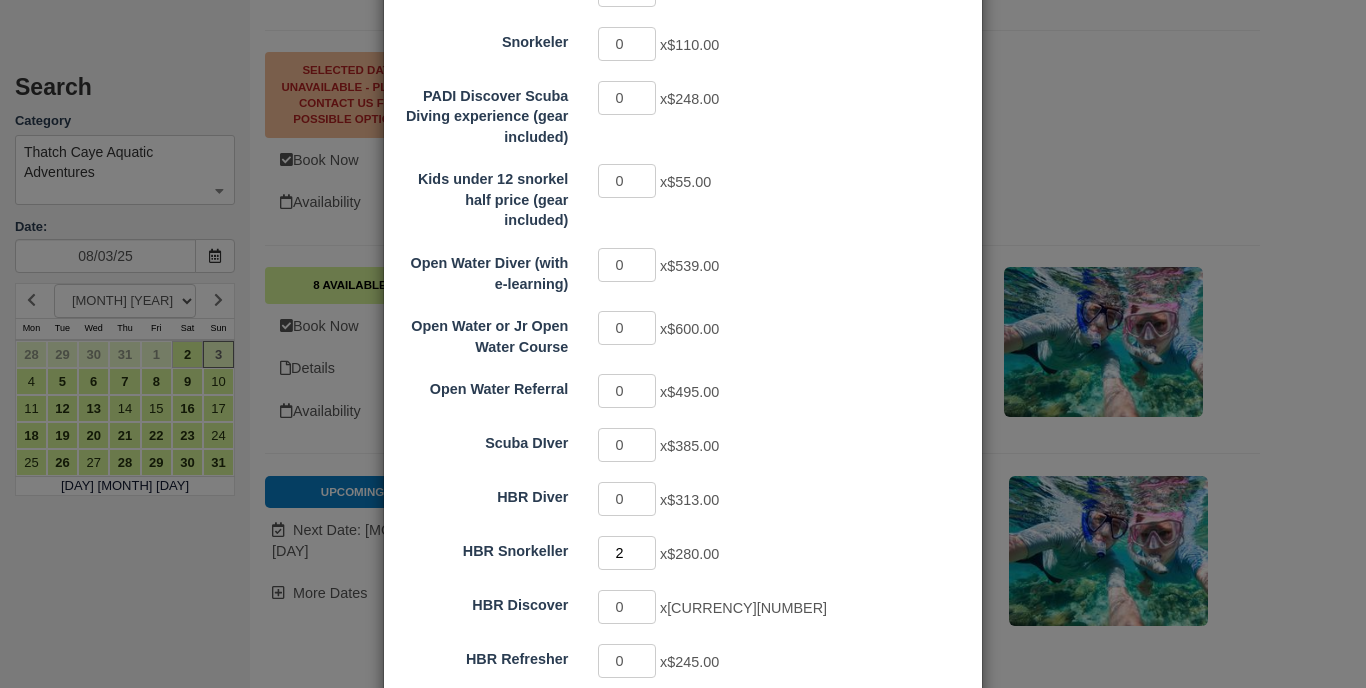 type on "3" 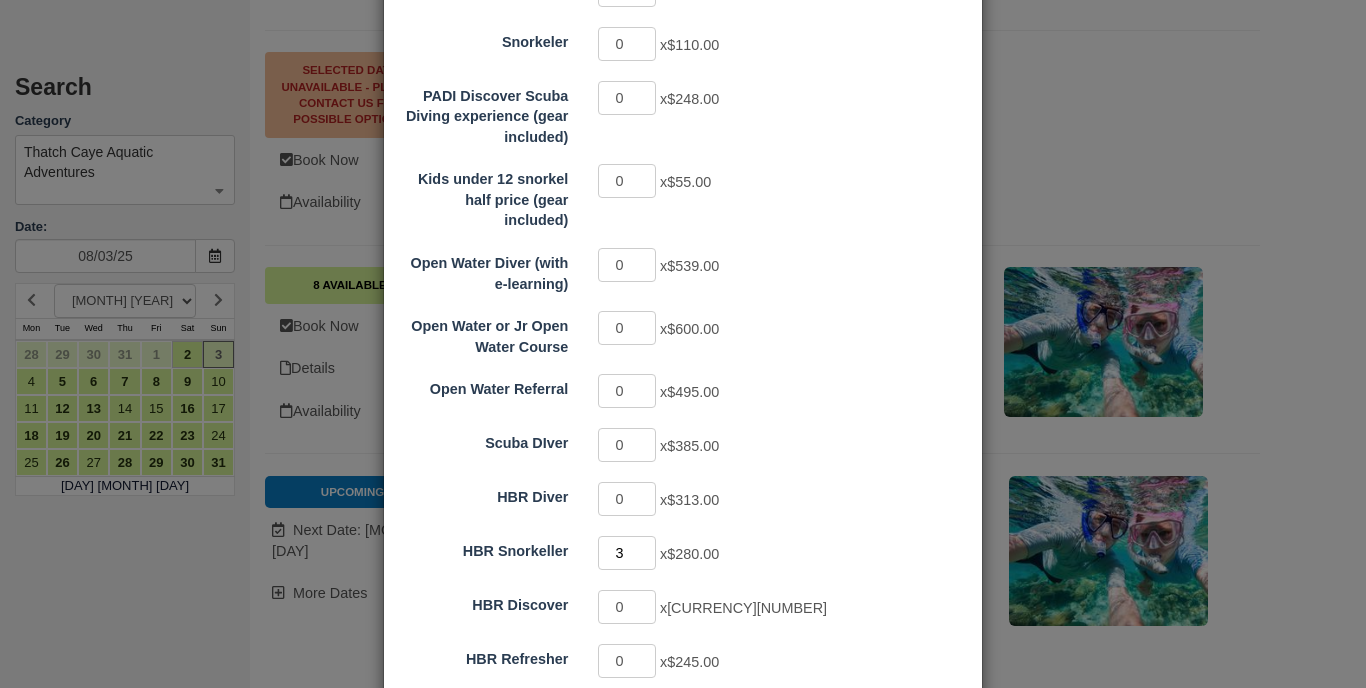 click on "3" at bounding box center (627, 553) 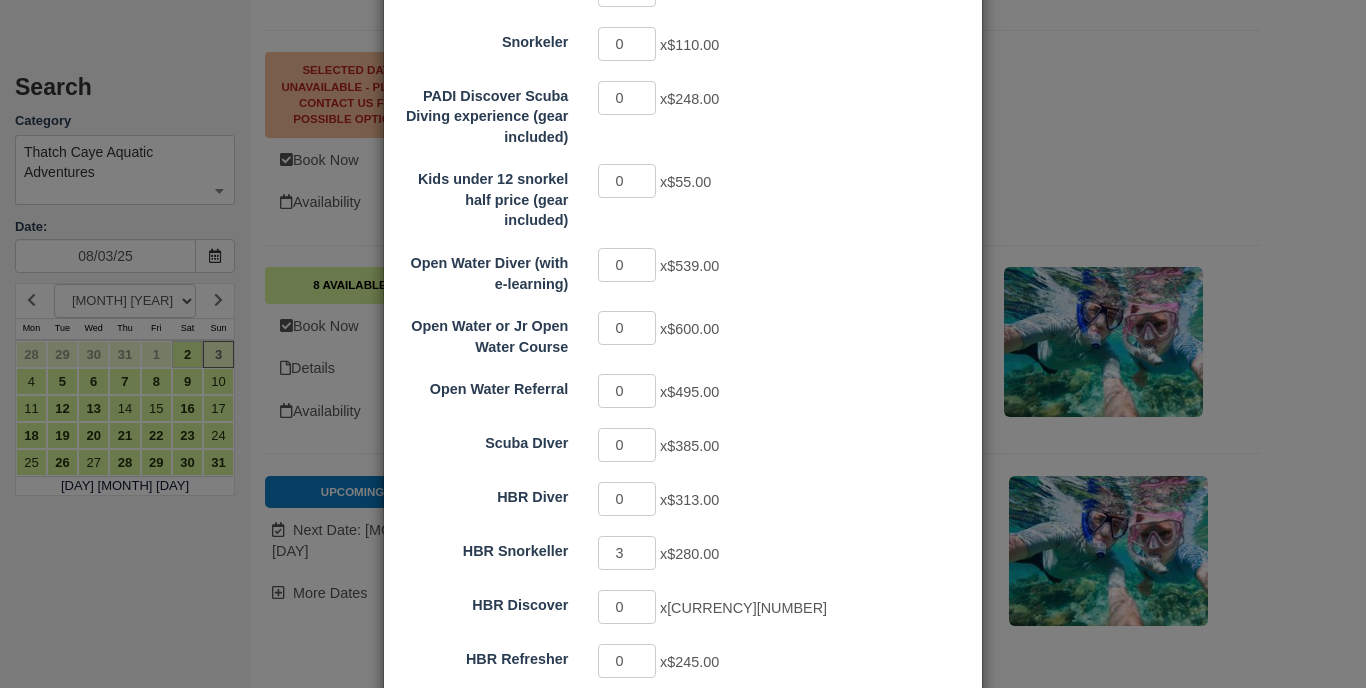 click on "3    x  $280.00" at bounding box center [757, 555] 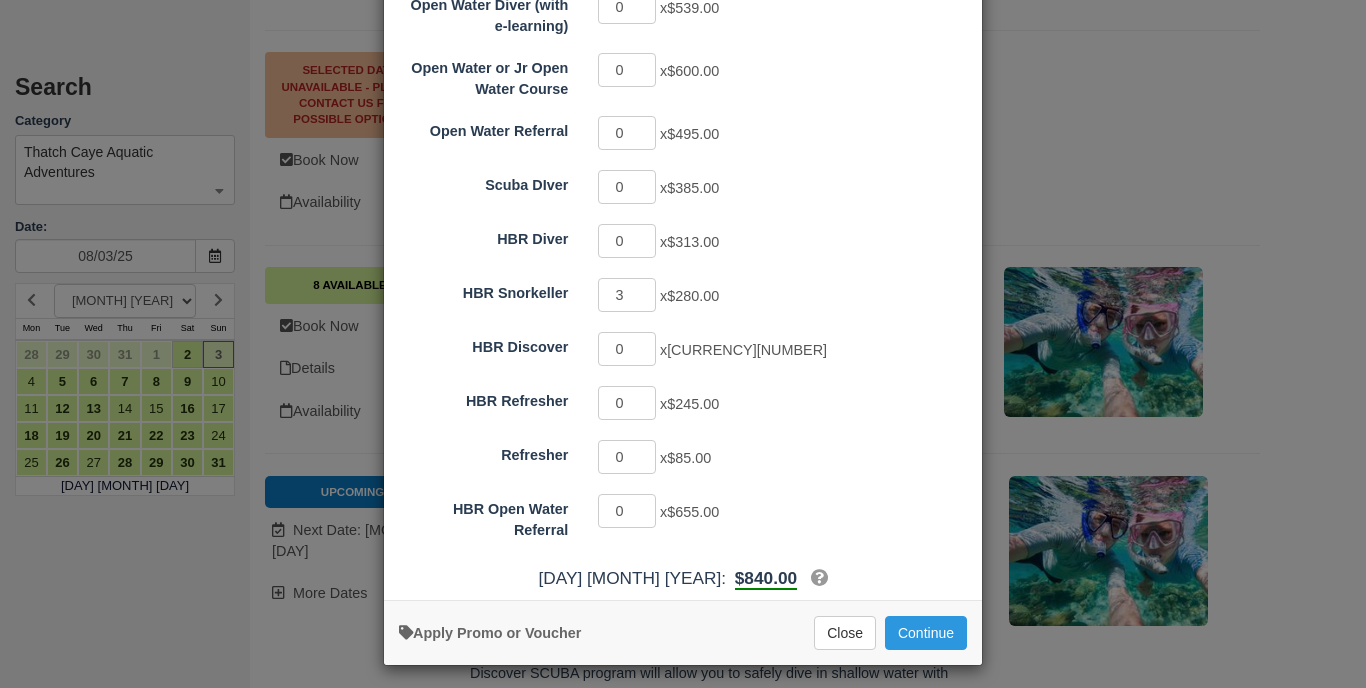 scroll, scrollTop: 564, scrollLeft: 0, axis: vertical 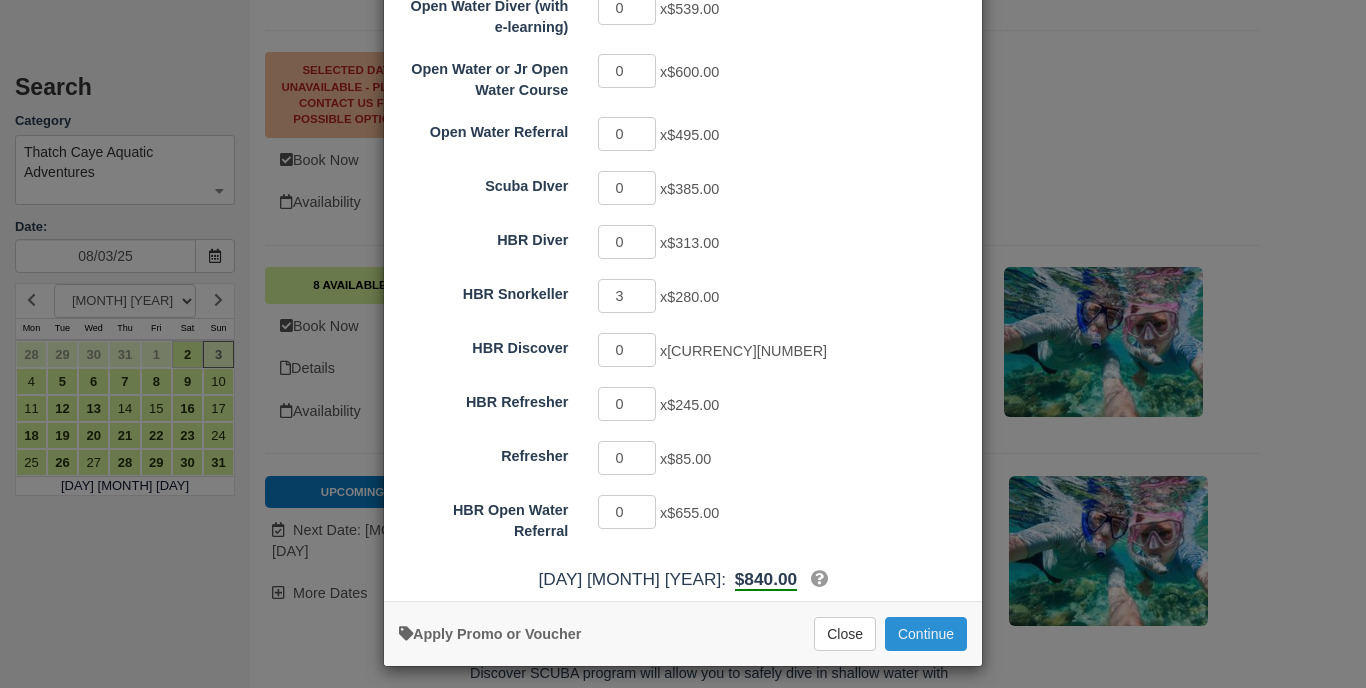 click on "Continue" at bounding box center [926, 634] 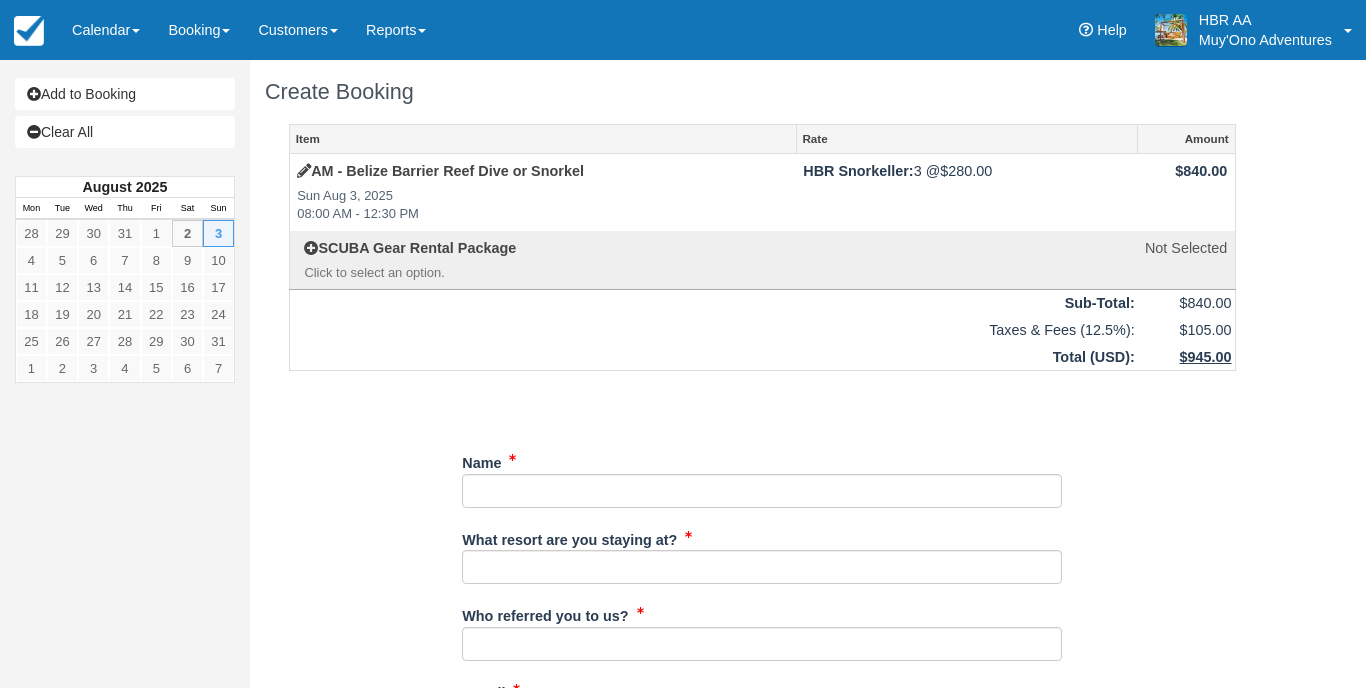 scroll, scrollTop: 0, scrollLeft: 0, axis: both 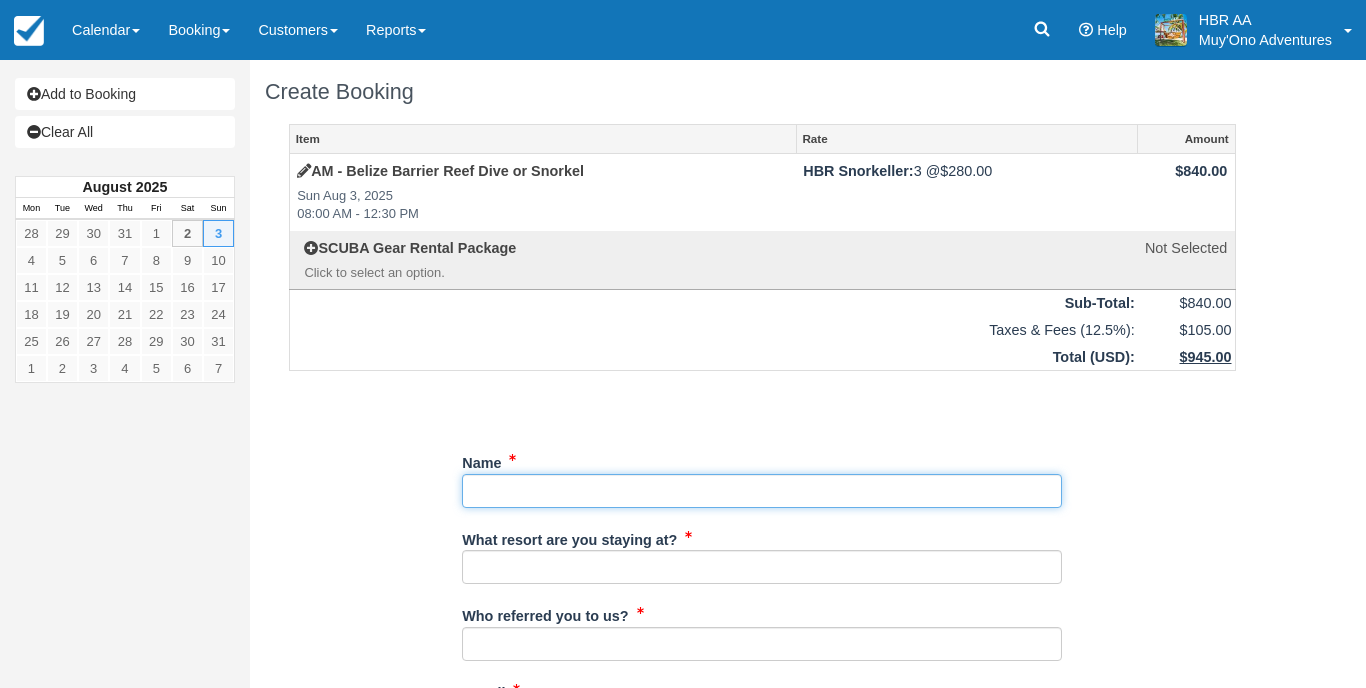 click on "Name" at bounding box center (762, 491) 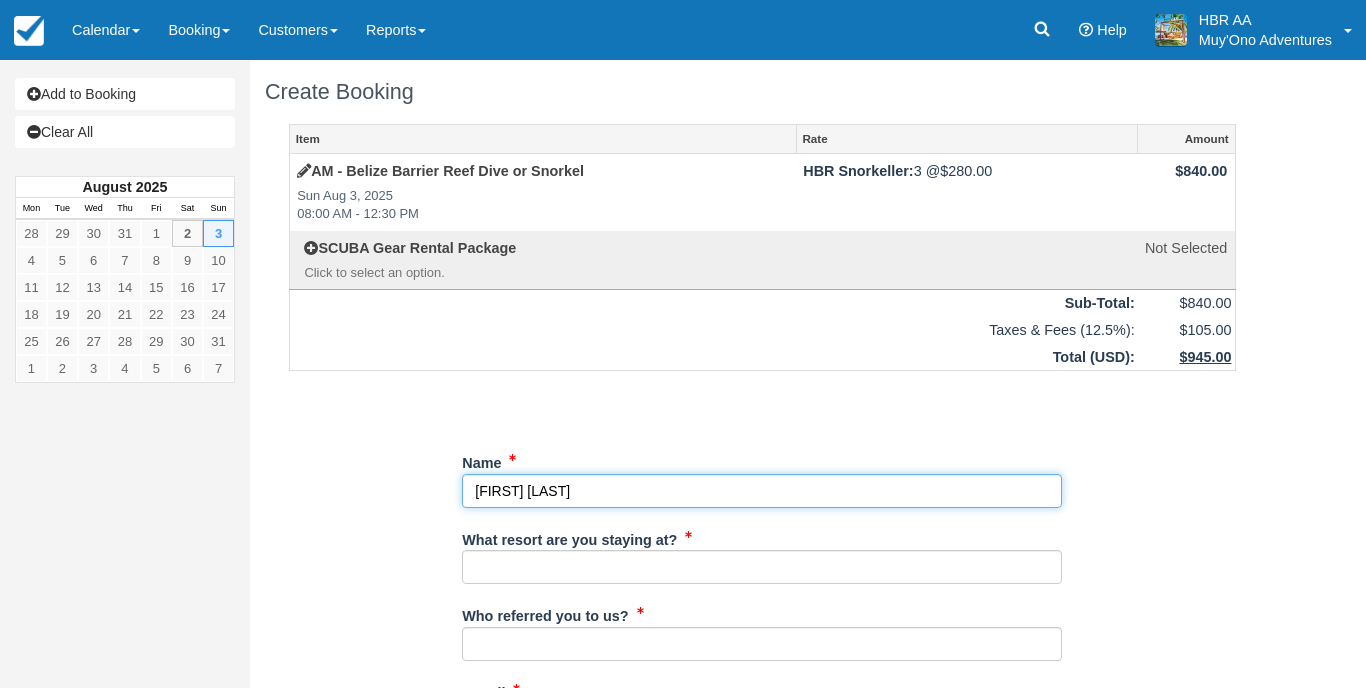 type on "[FIRST] [LAST]" 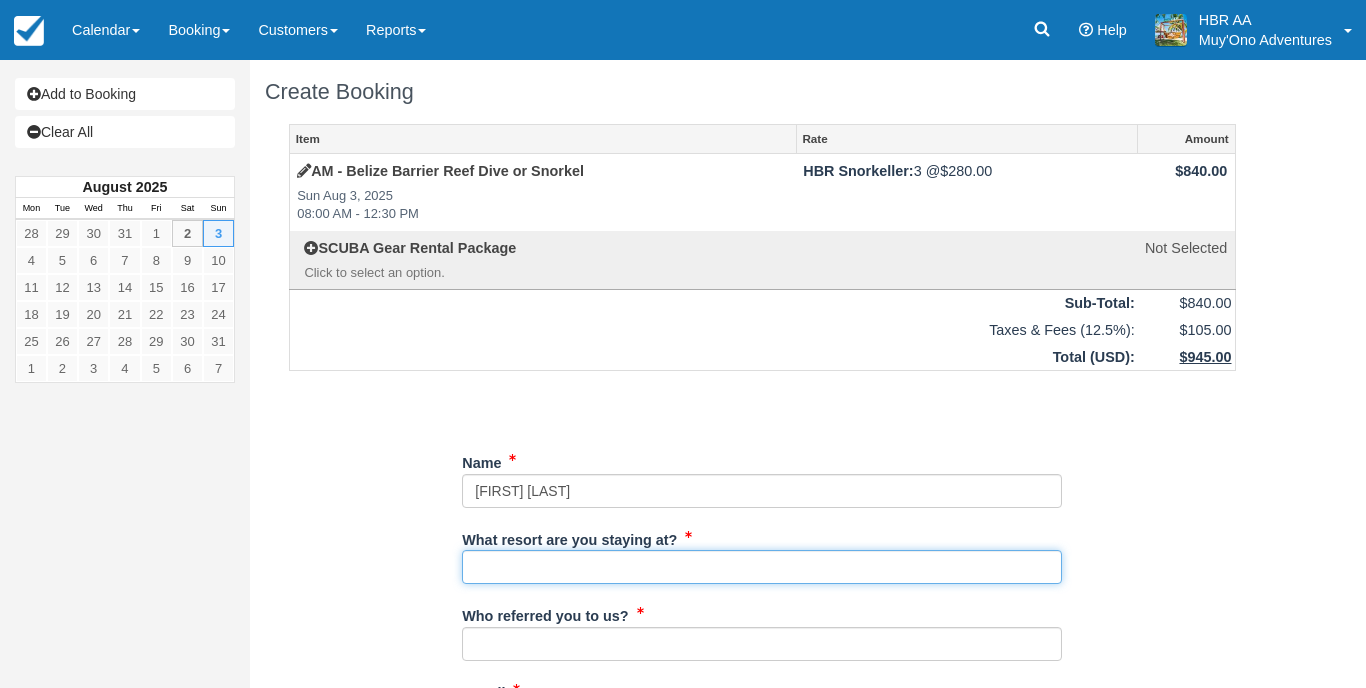 click on "What resort are you staying at?" at bounding box center (762, 567) 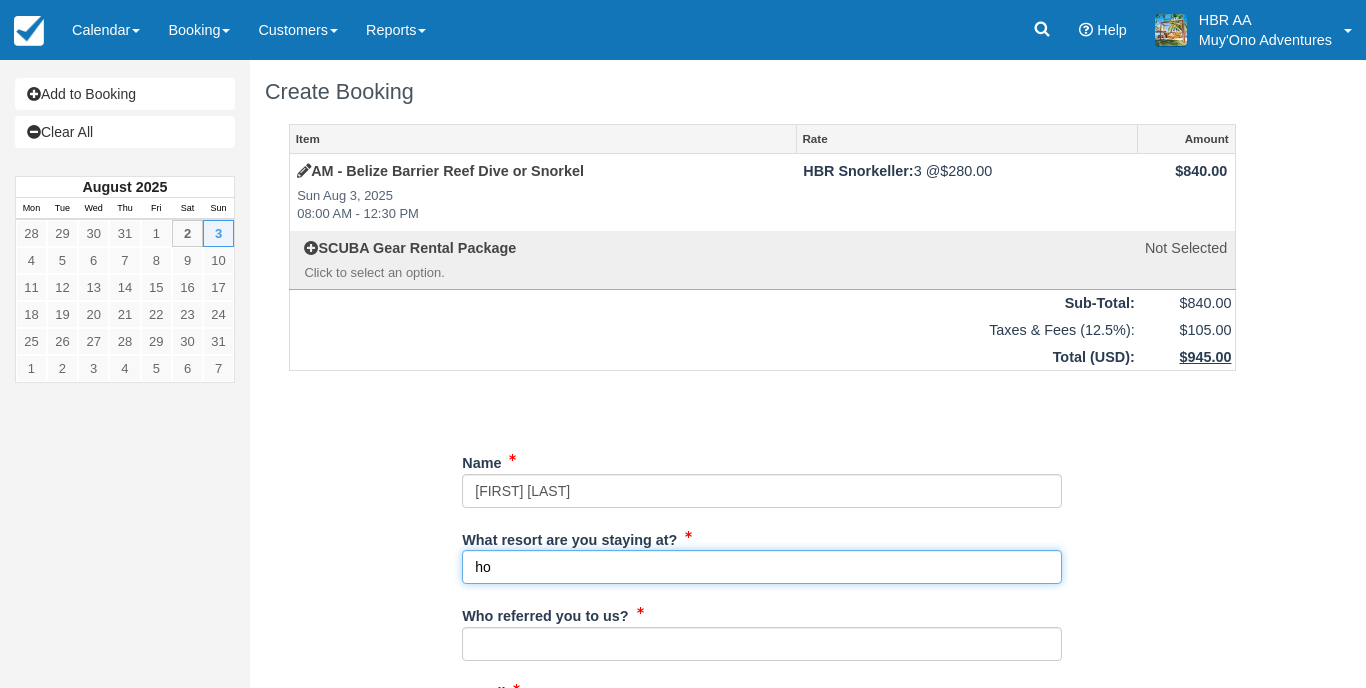 type on "h" 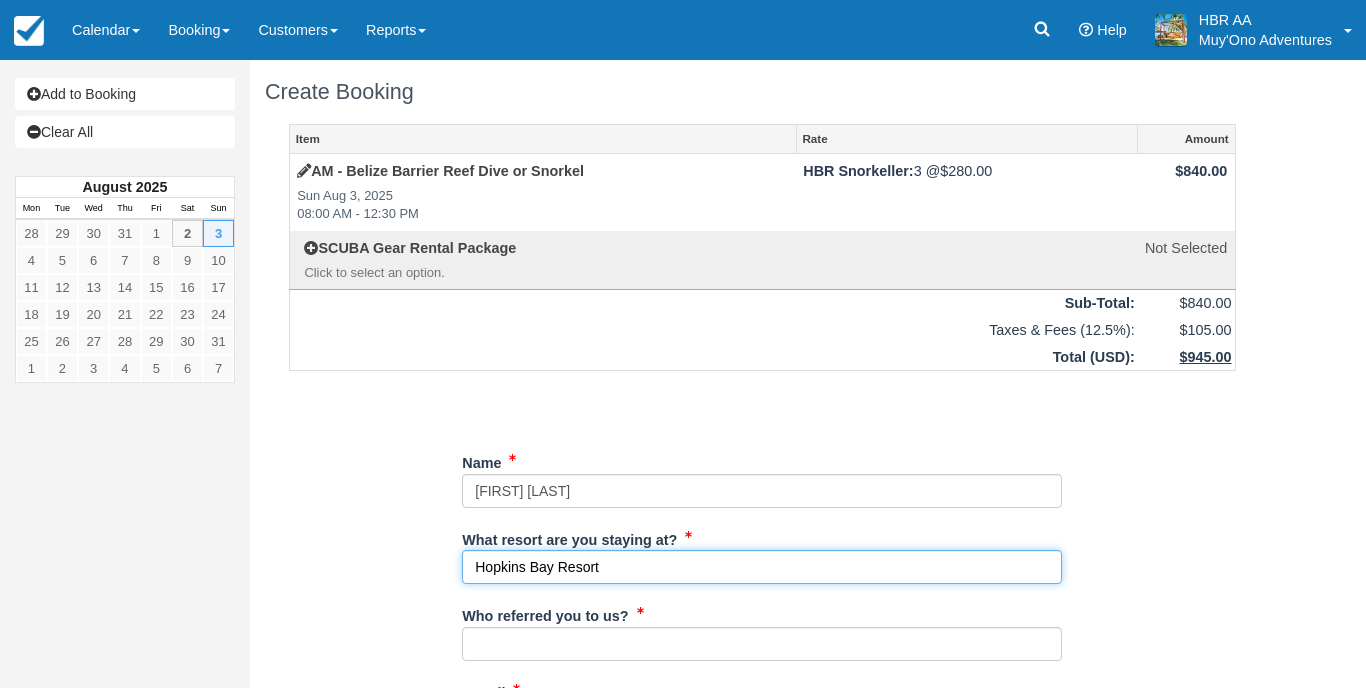 type on "Hopkins Bay Resort" 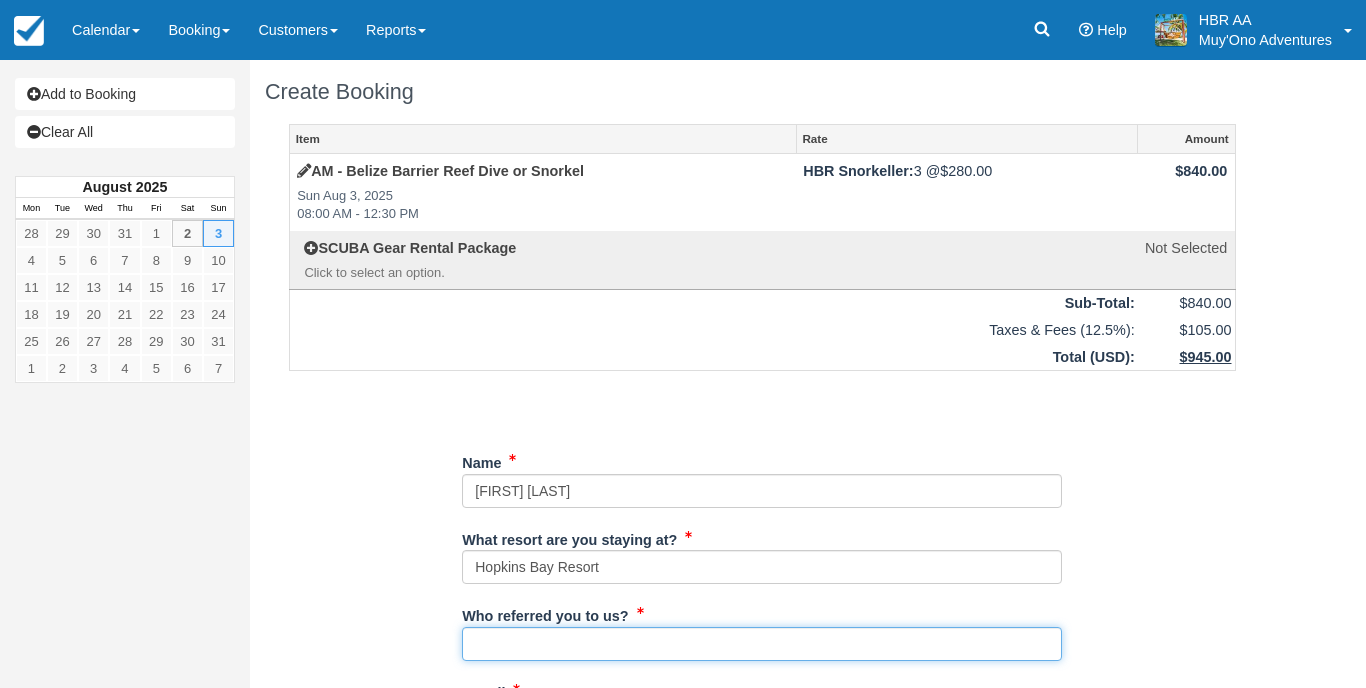 click on "Who referred you to us?" at bounding box center (762, 644) 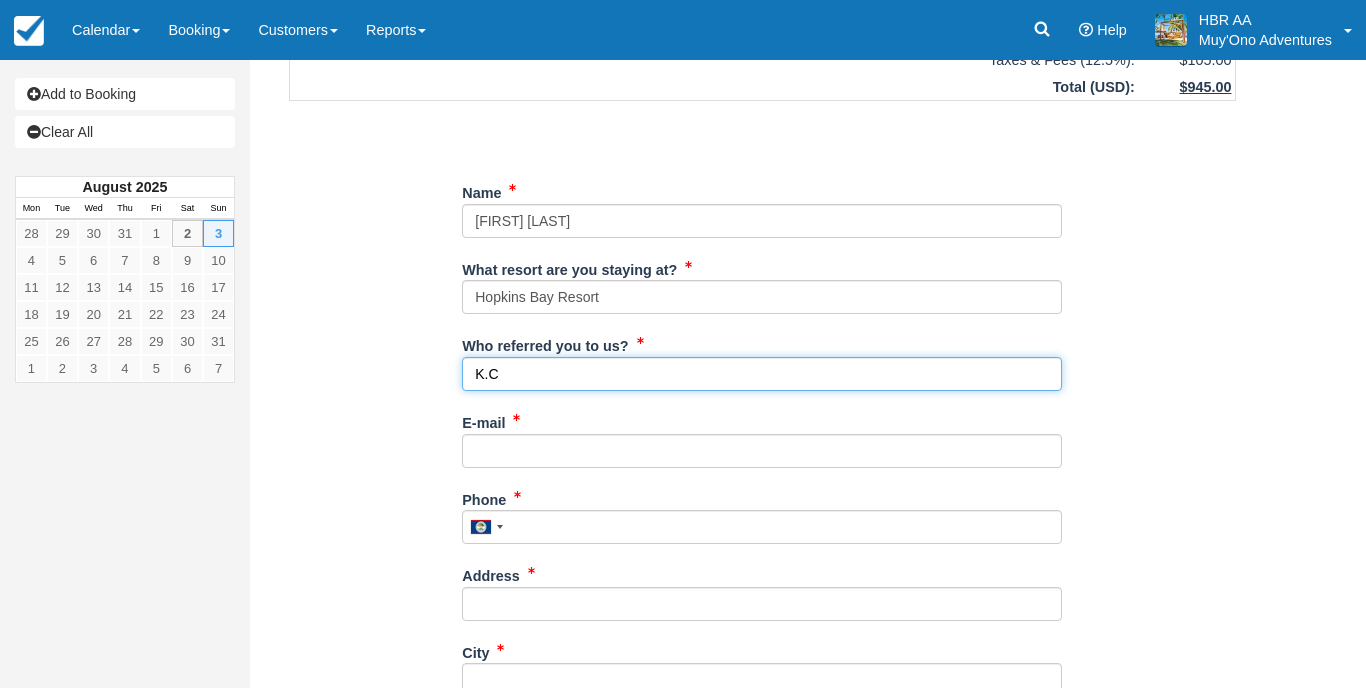 scroll, scrollTop: 328, scrollLeft: 0, axis: vertical 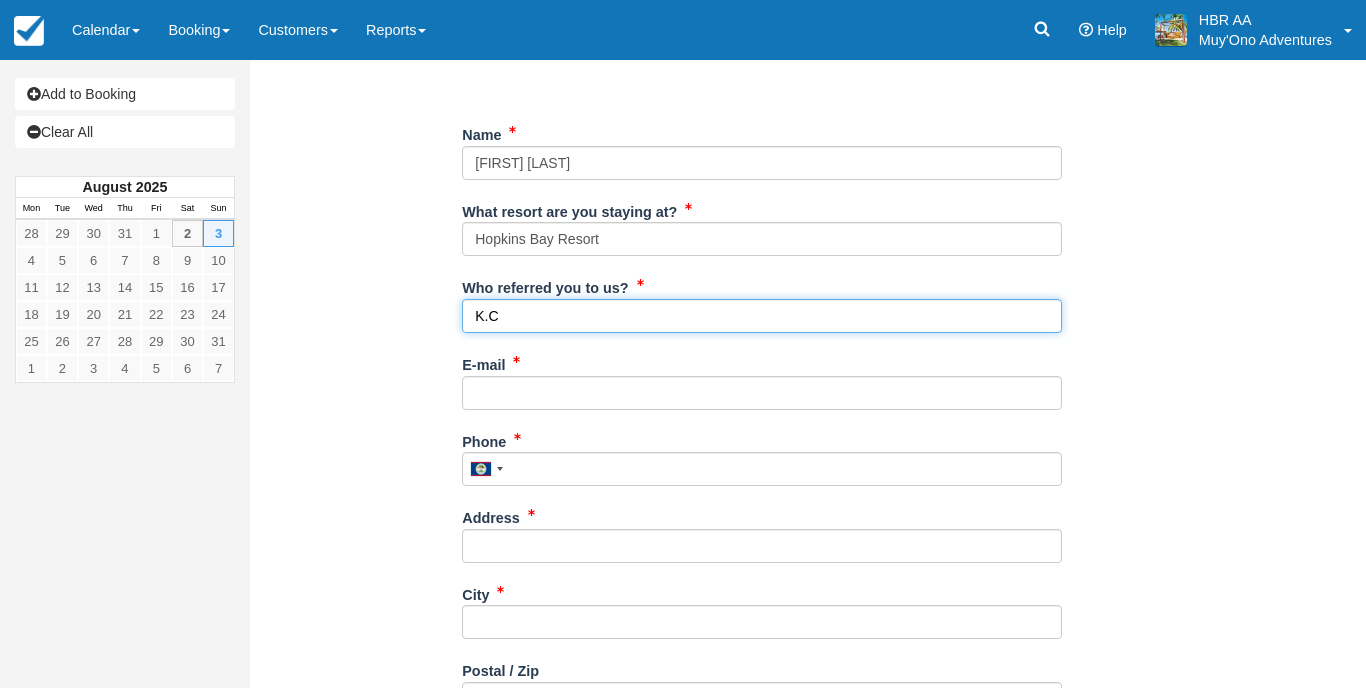type on "K.C" 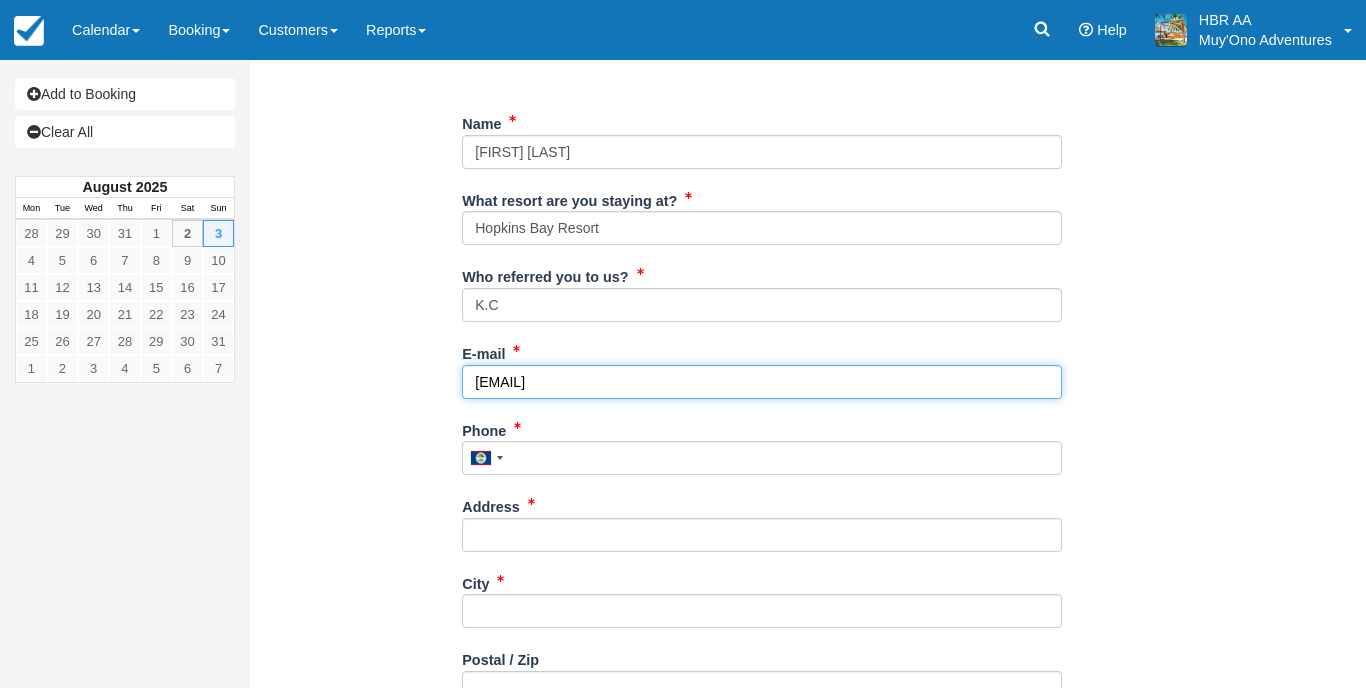 scroll, scrollTop: 345, scrollLeft: 0, axis: vertical 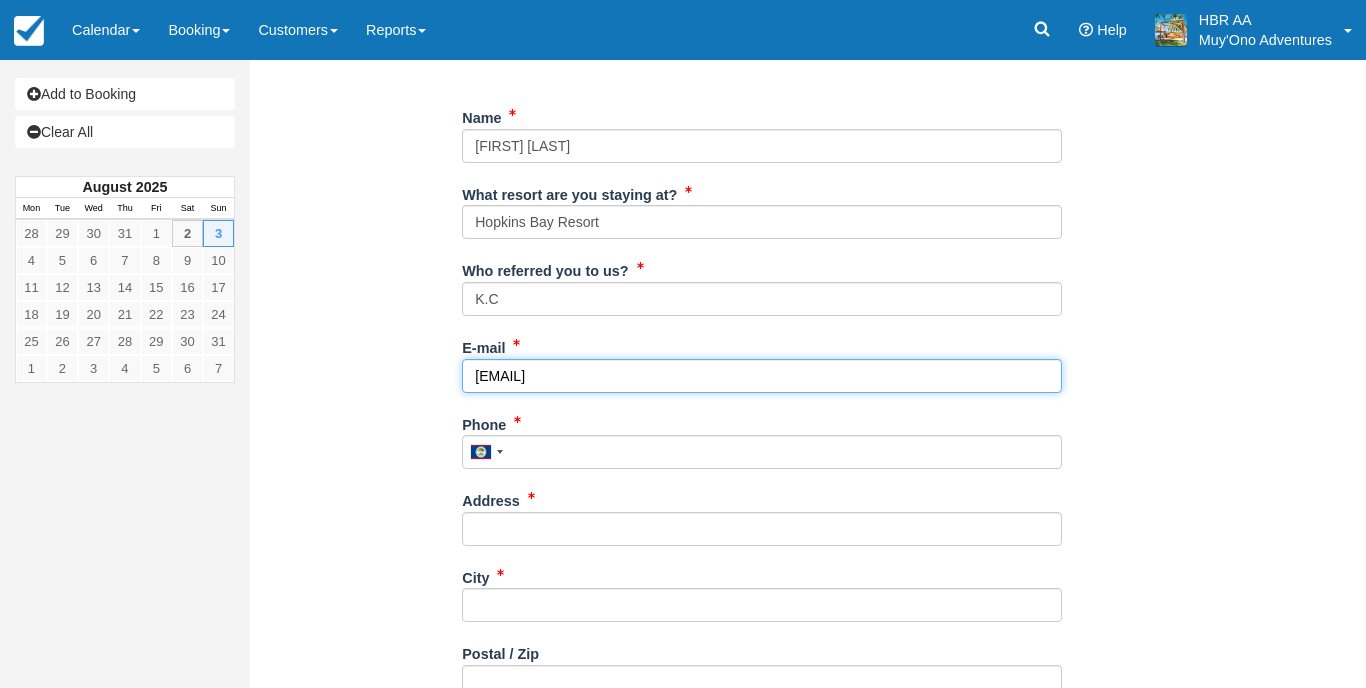 click on "[EMAIL]" at bounding box center [762, 376] 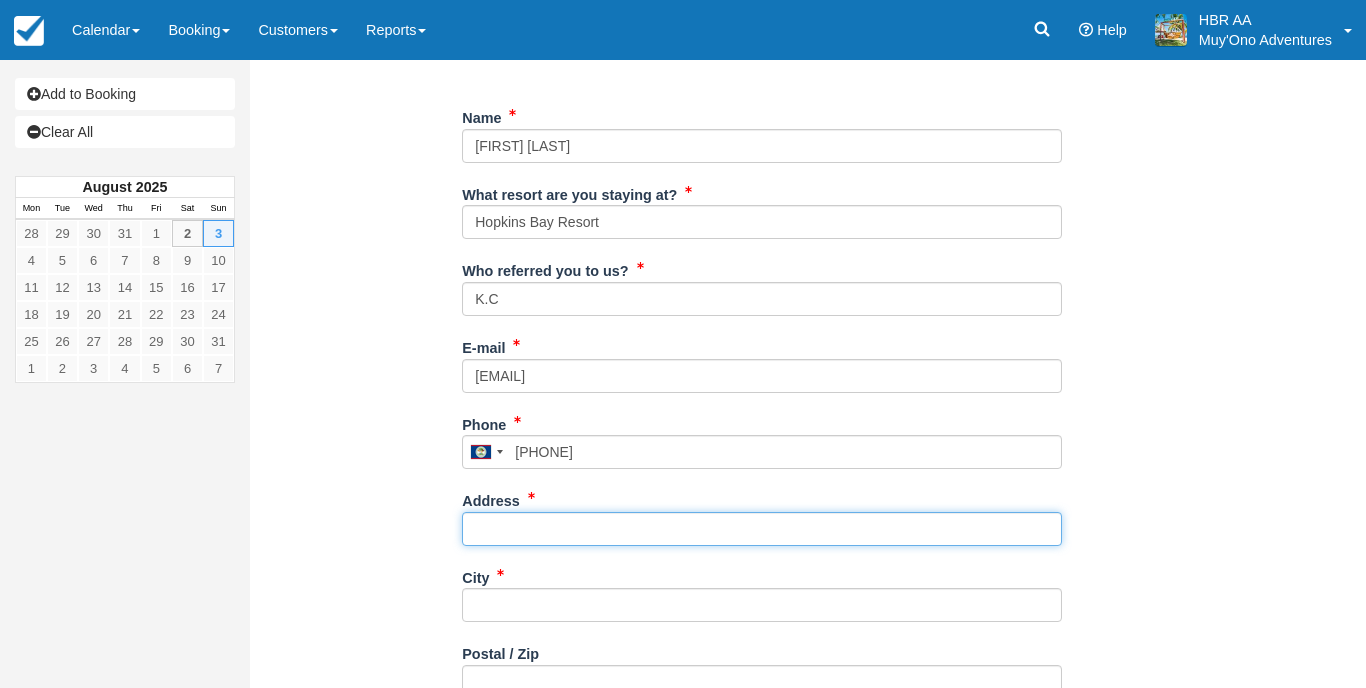 type on "[PHONE]" 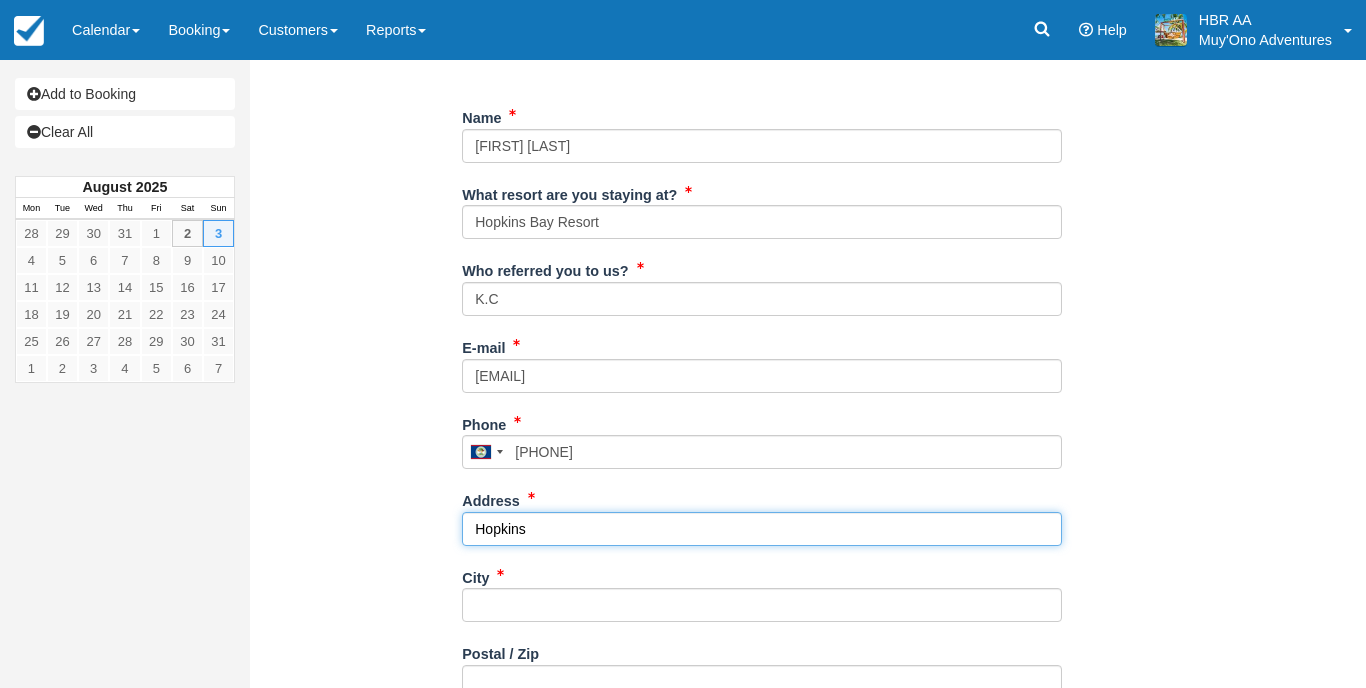 type on "Hopkins" 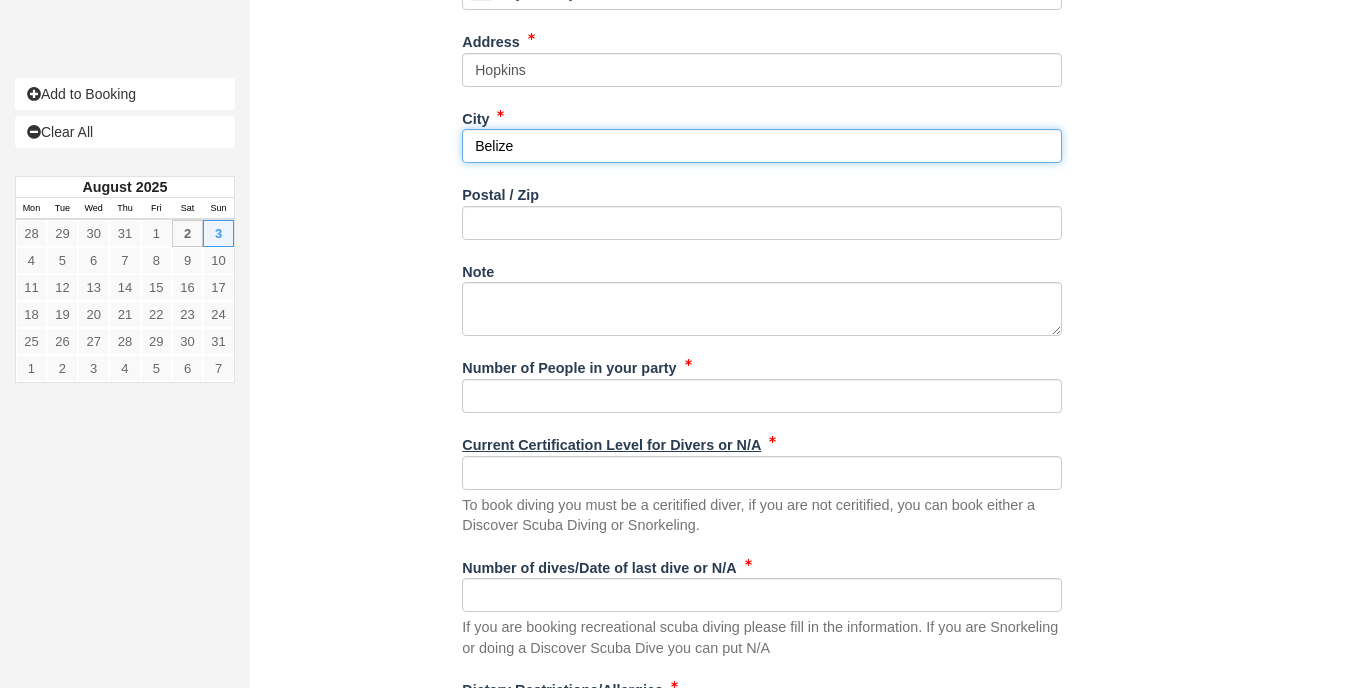scroll, scrollTop: 814, scrollLeft: 0, axis: vertical 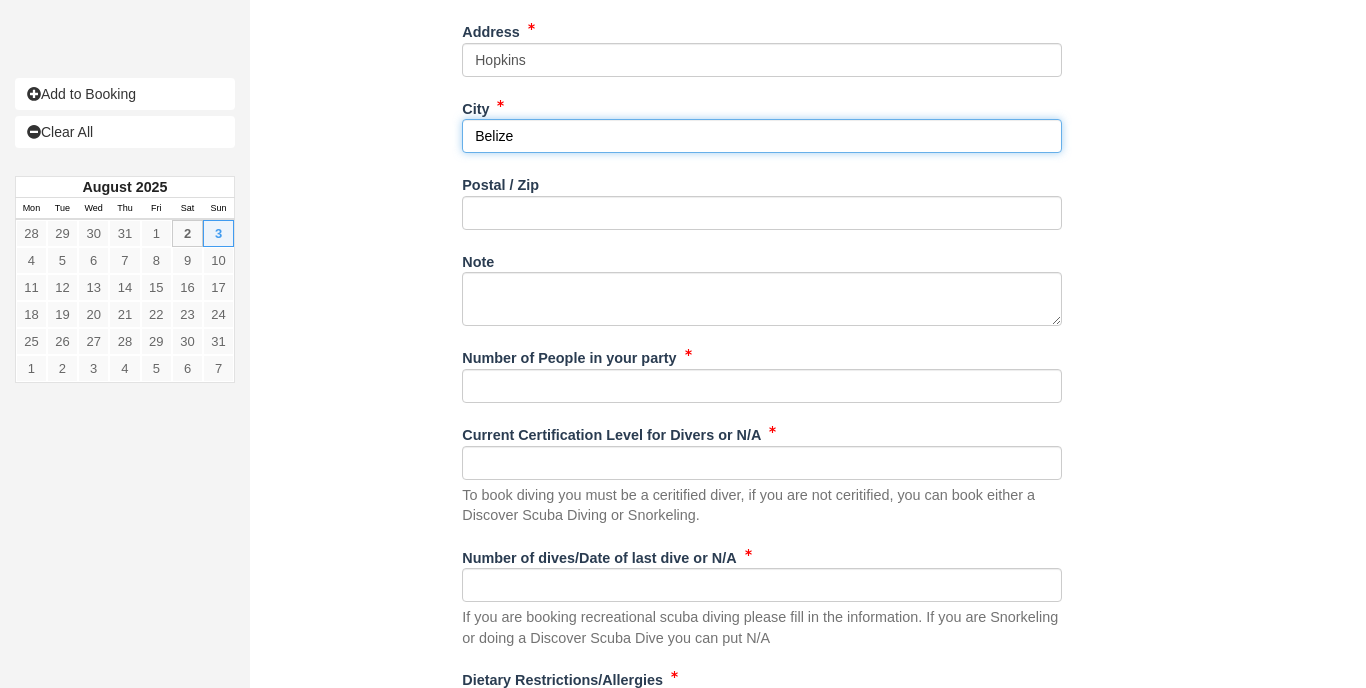 type on "Belize" 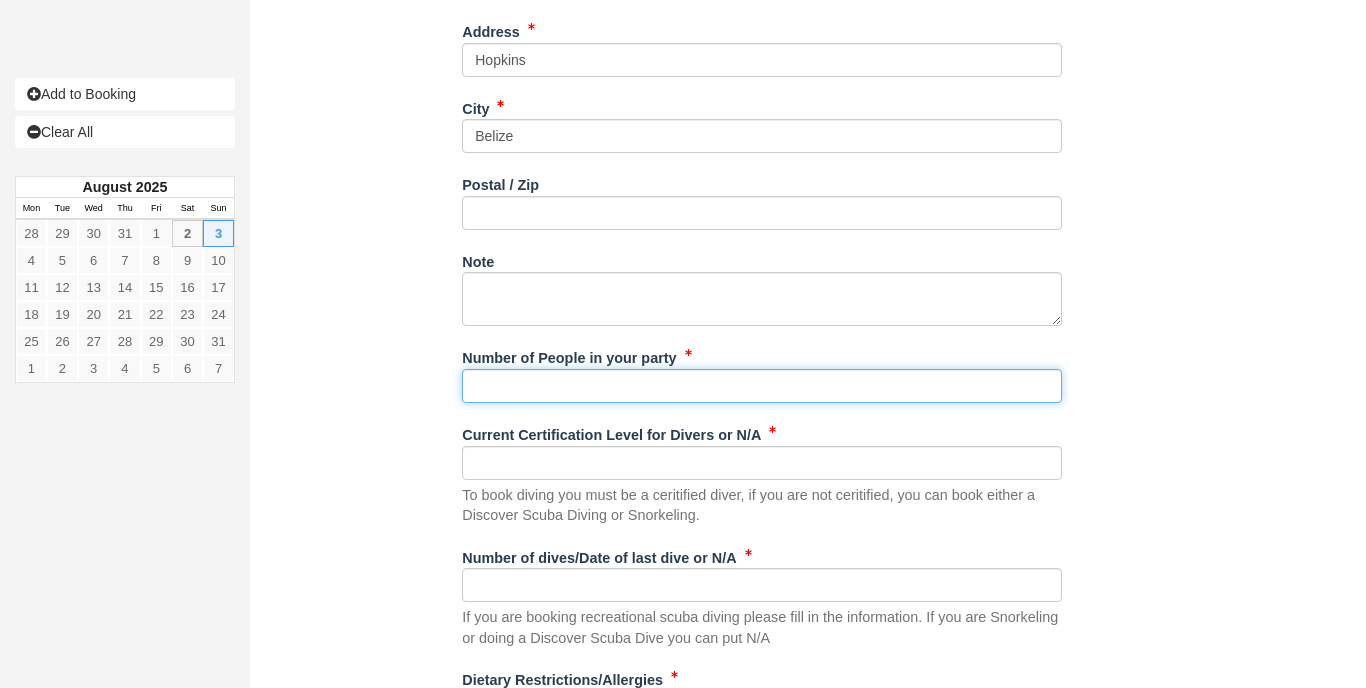 click on "Number of People in your party" at bounding box center [762, 386] 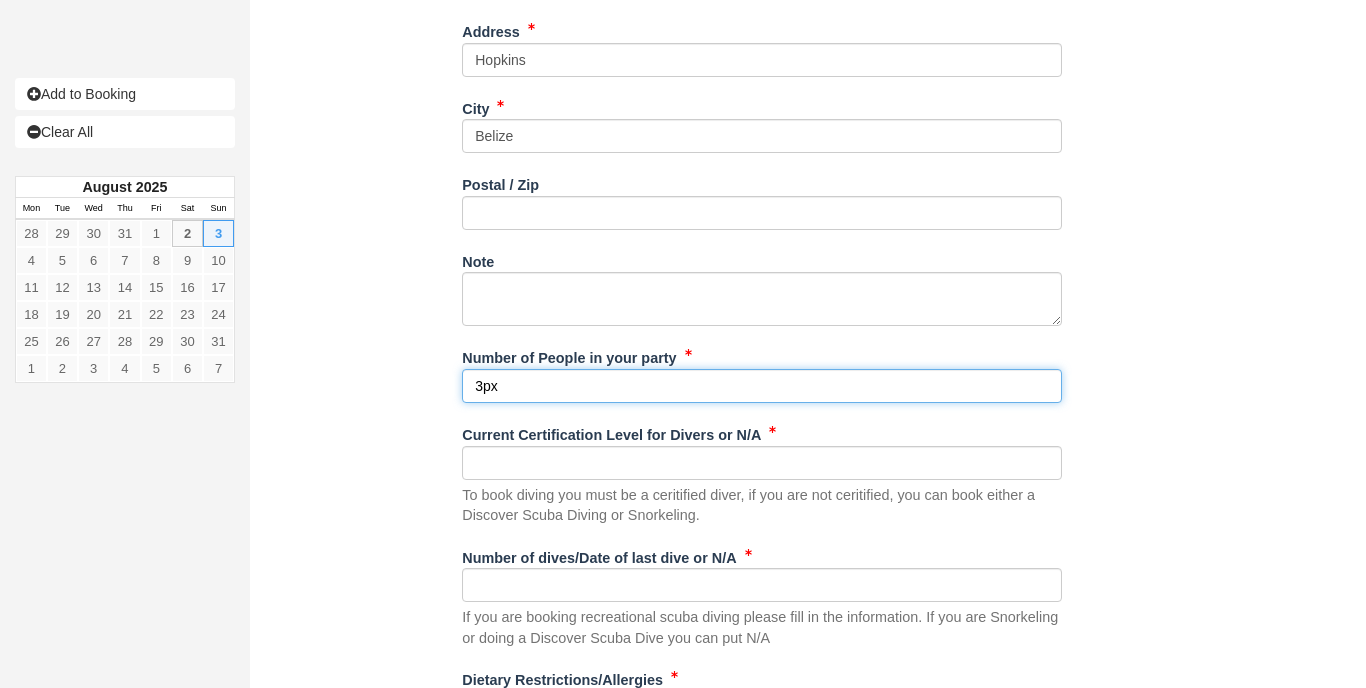 type on "3px" 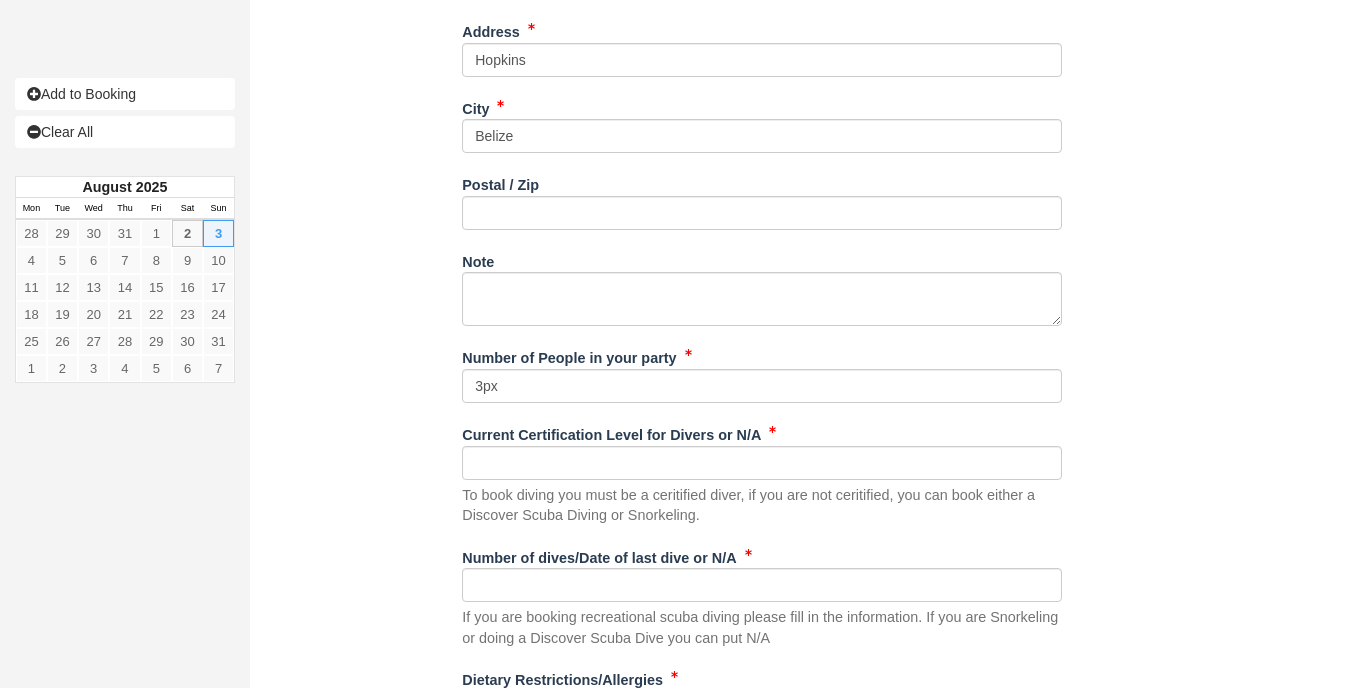click on "To book diving you must be a ceritified diver, if you are not ceritified, you can book either a Discover Scuba Diving or Snorkeling." at bounding box center [762, 486] 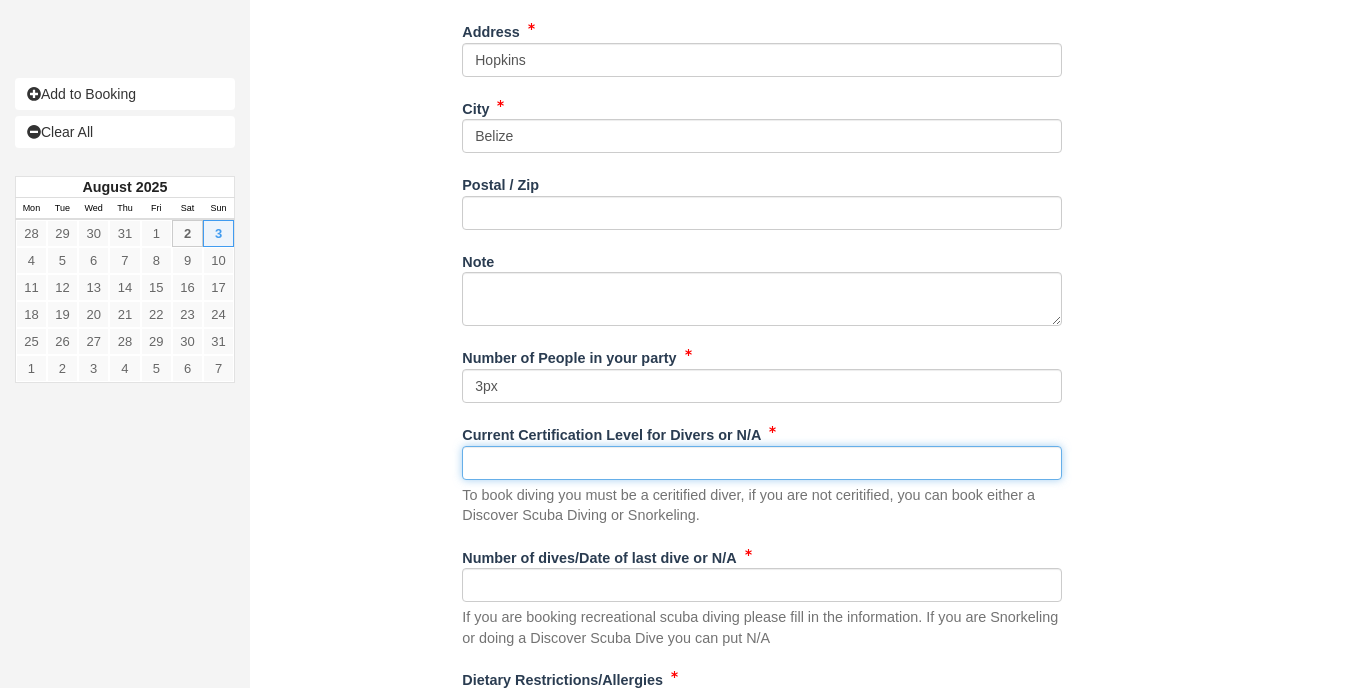 click on "Current Certification Level for Divers or N/A" at bounding box center [762, 463] 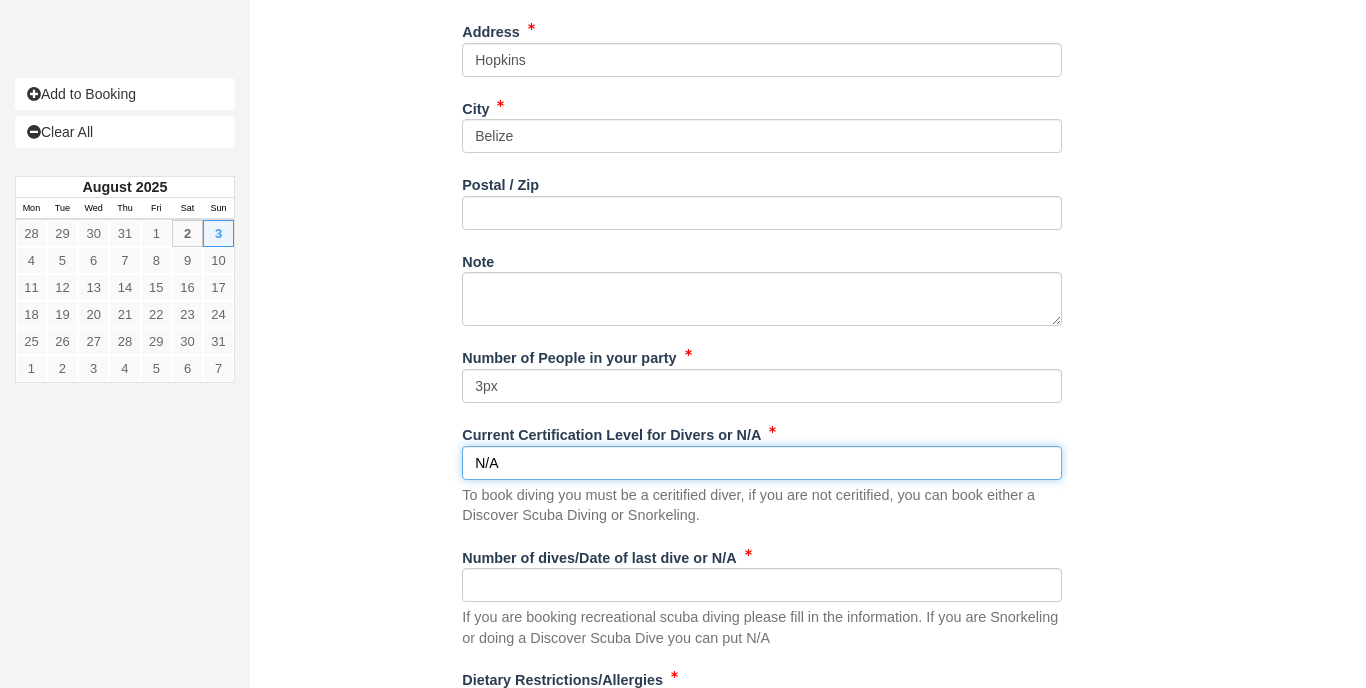 type on "N/A" 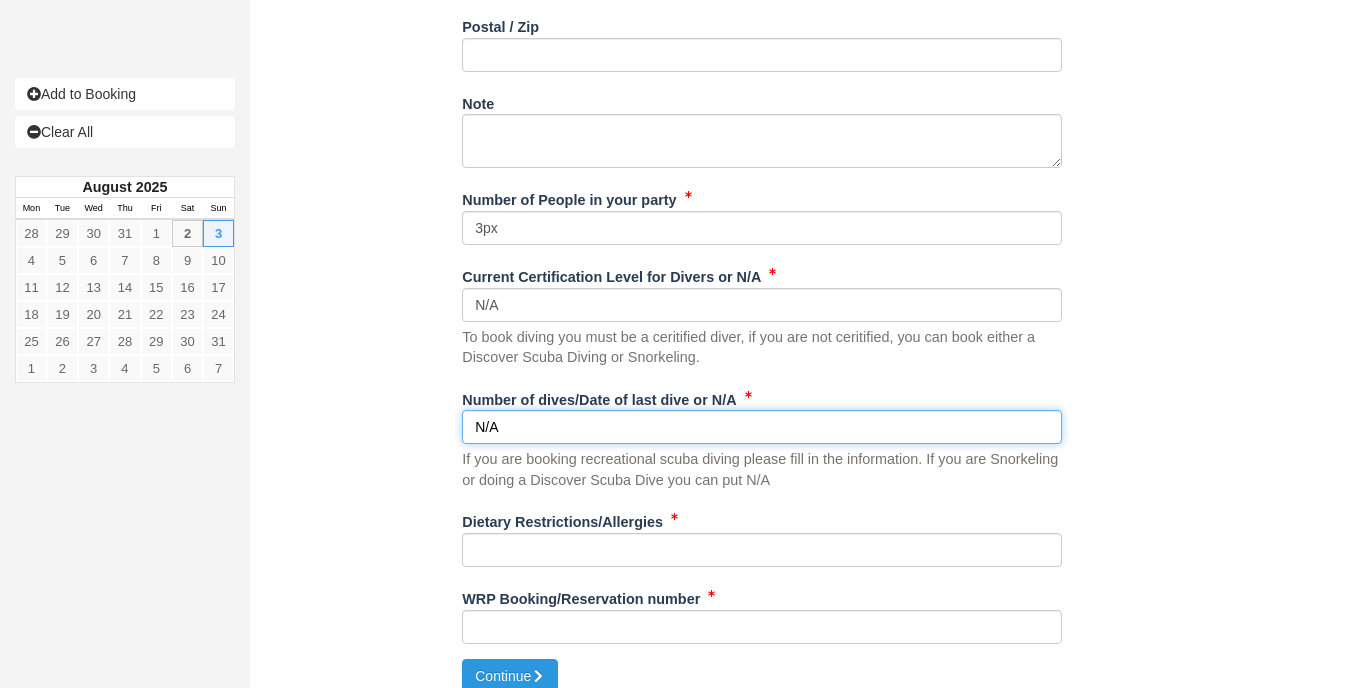 scroll, scrollTop: 974, scrollLeft: 0, axis: vertical 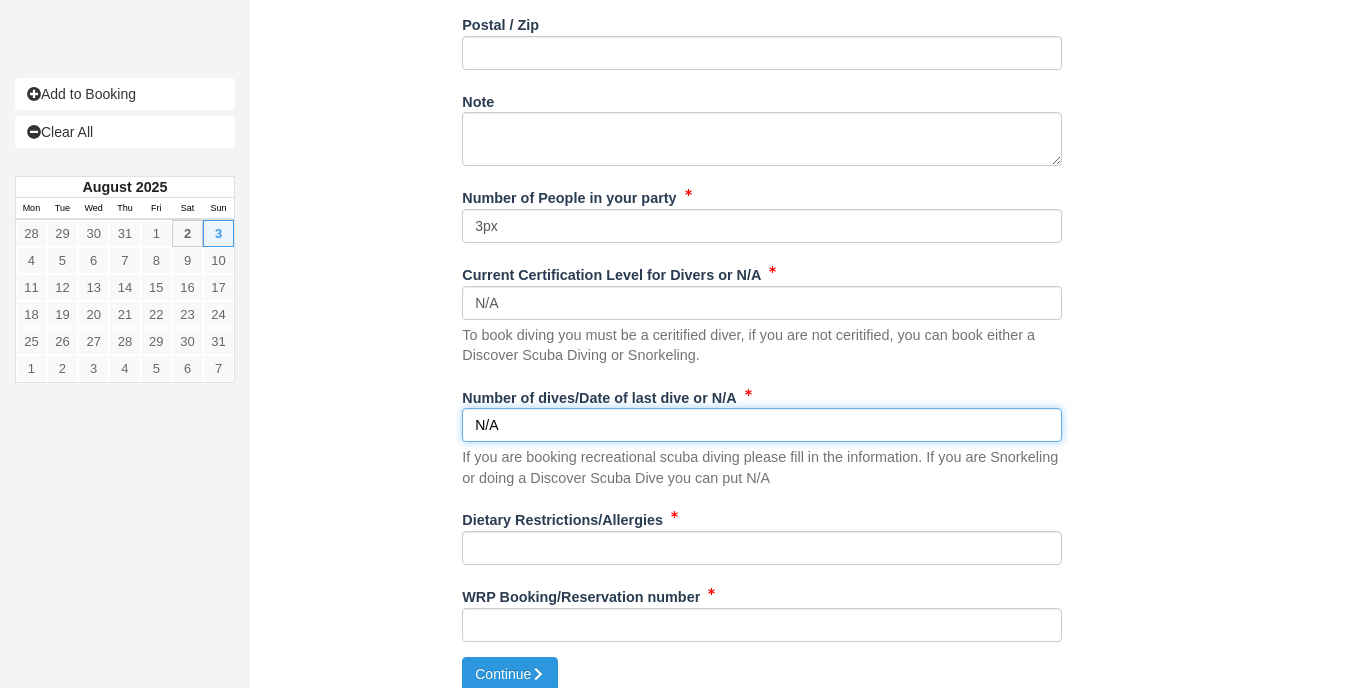type on "N/A" 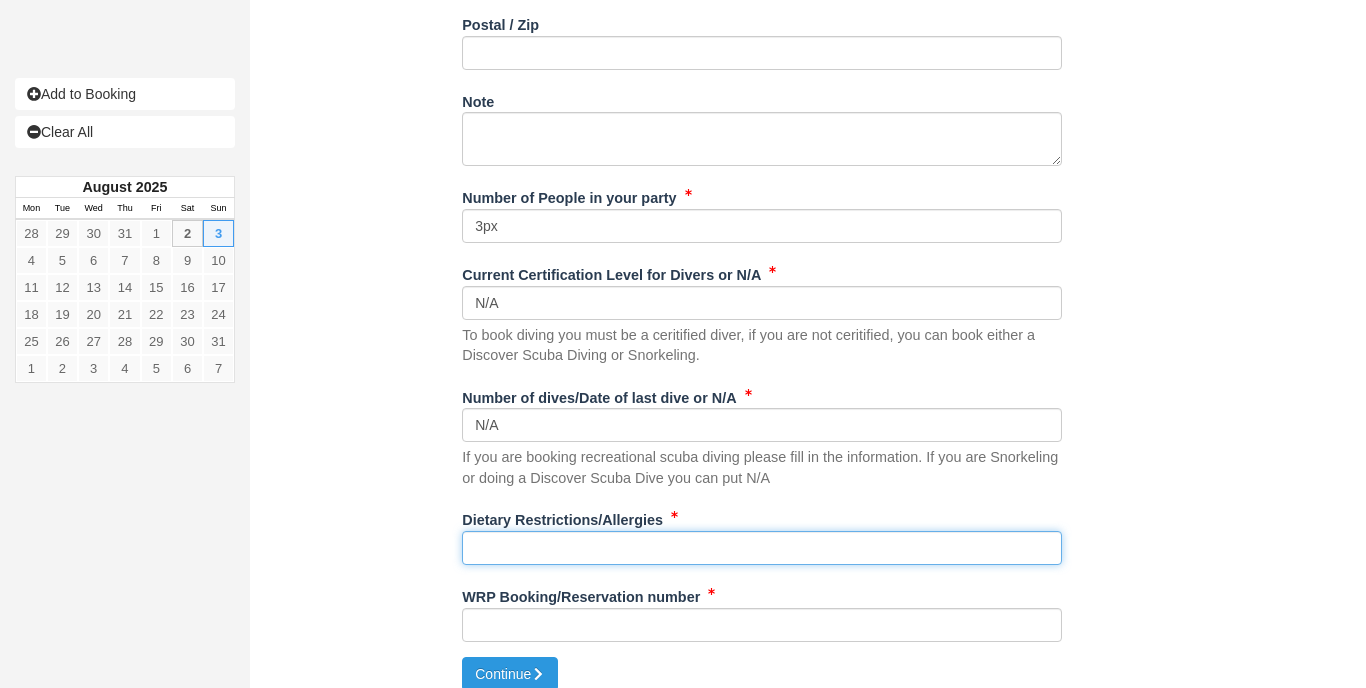 click on "Dietary Restrictions/Allergies" at bounding box center (762, 548) 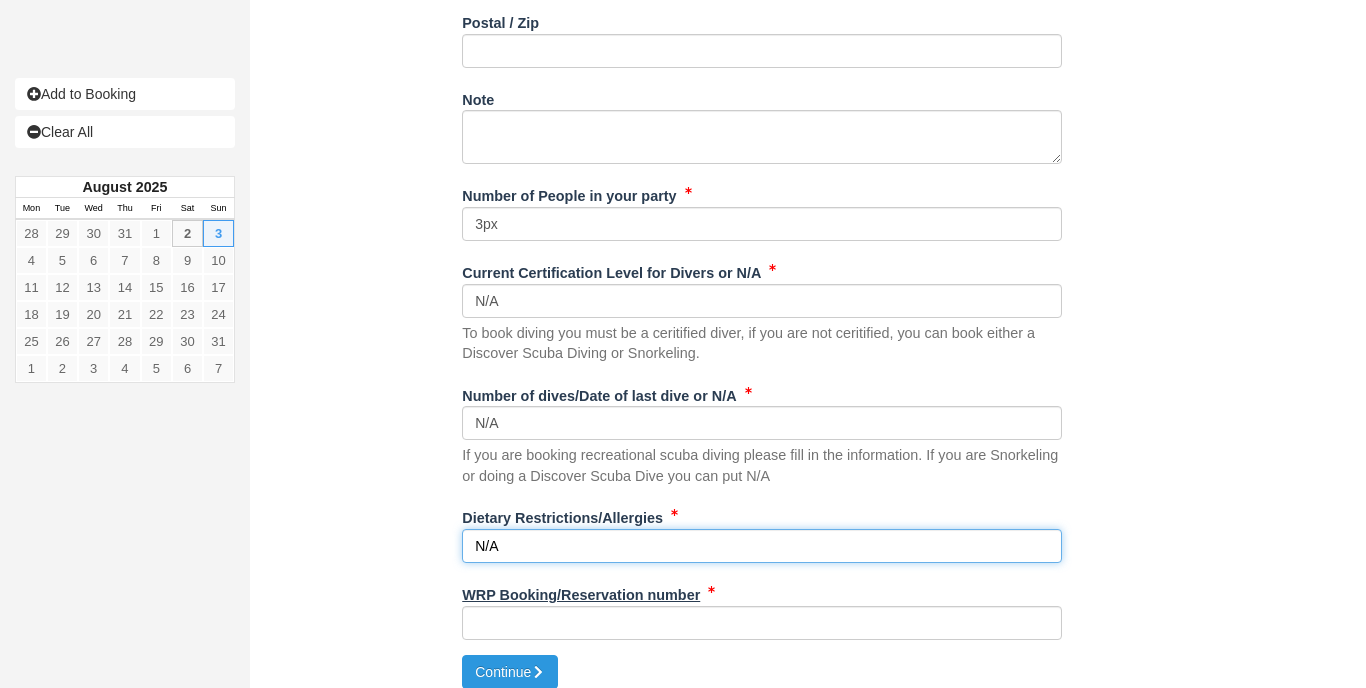 scroll, scrollTop: 975, scrollLeft: 0, axis: vertical 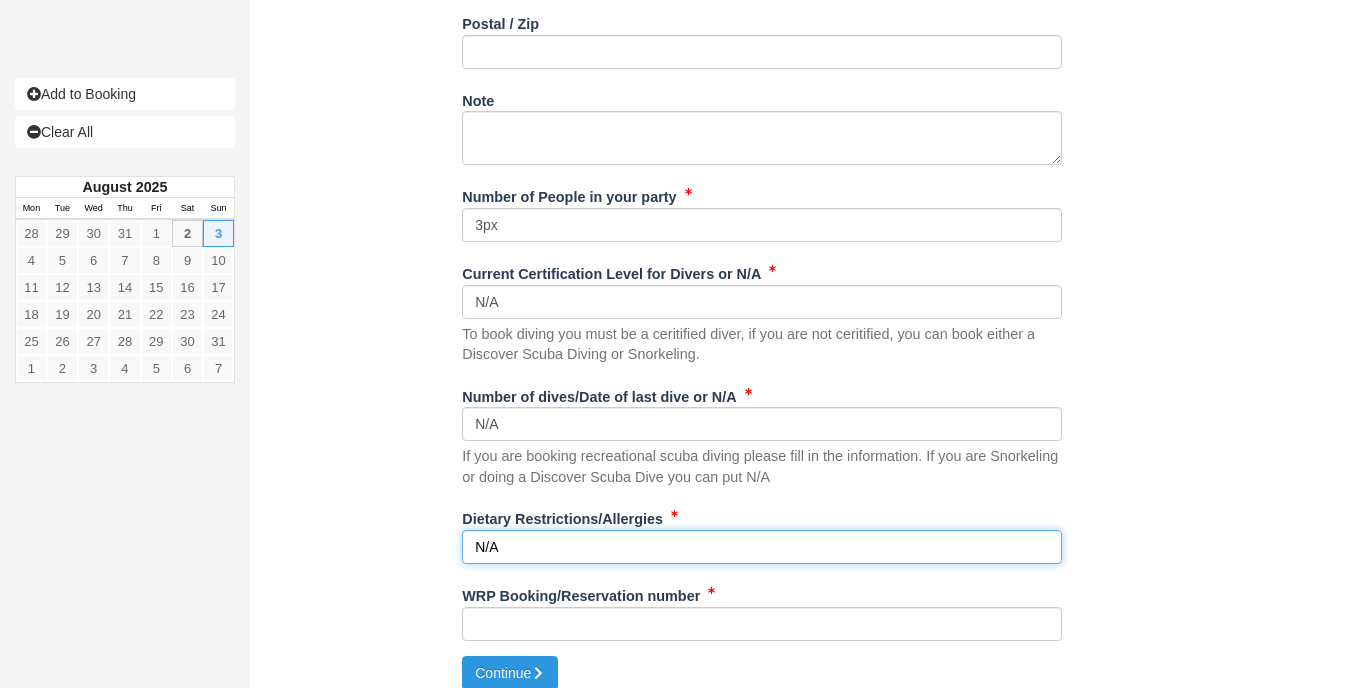 type on "N/A" 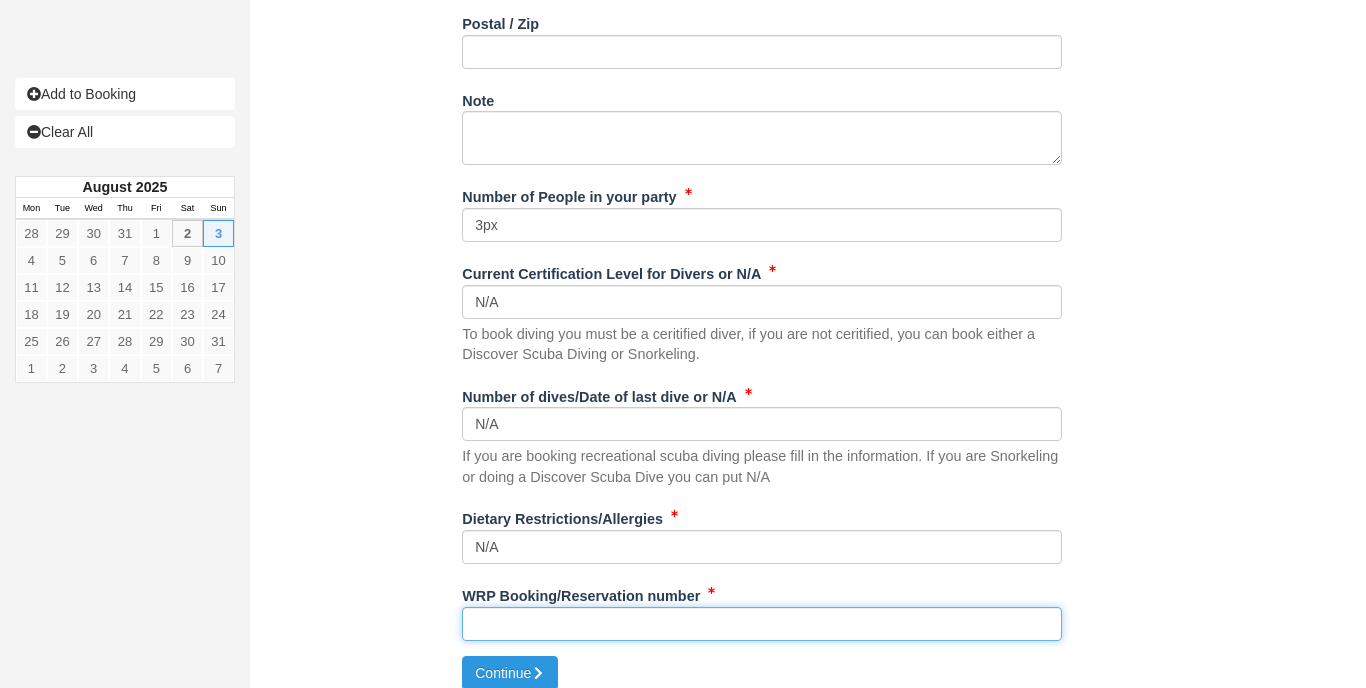 click on "WRP Booking/Reservation number" at bounding box center (762, 624) 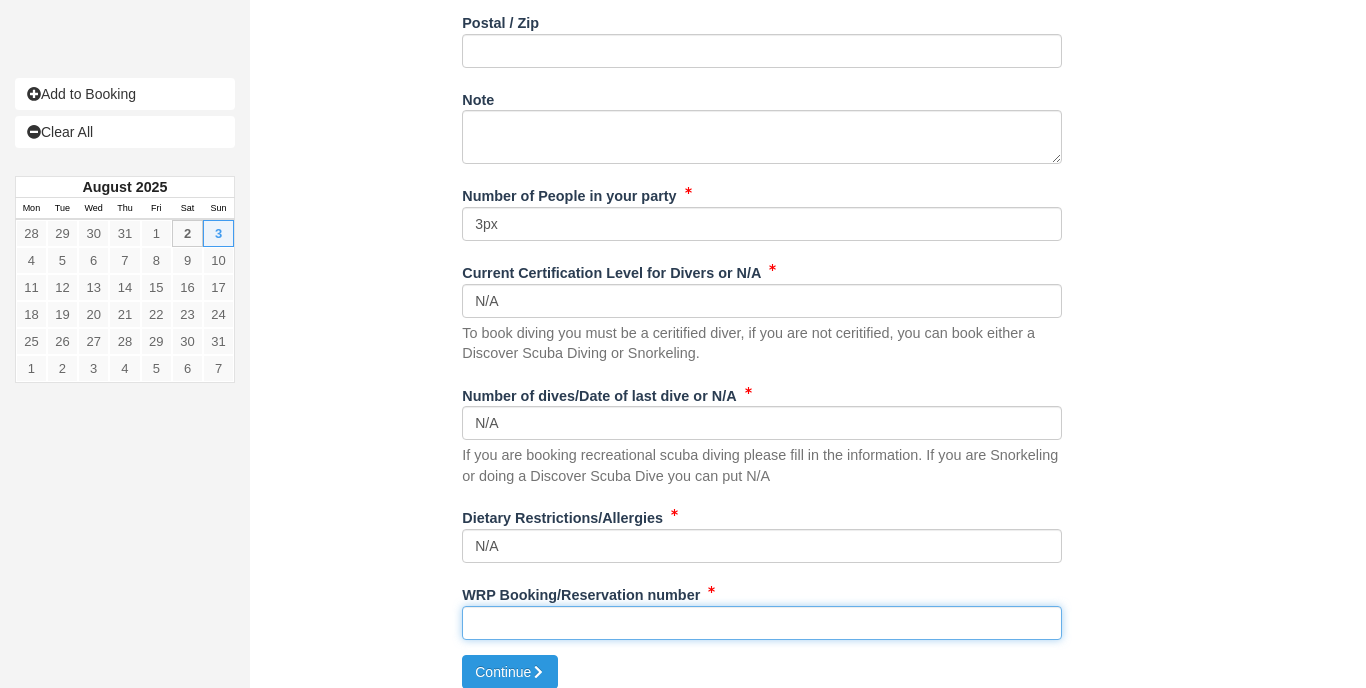 scroll, scrollTop: 975, scrollLeft: 0, axis: vertical 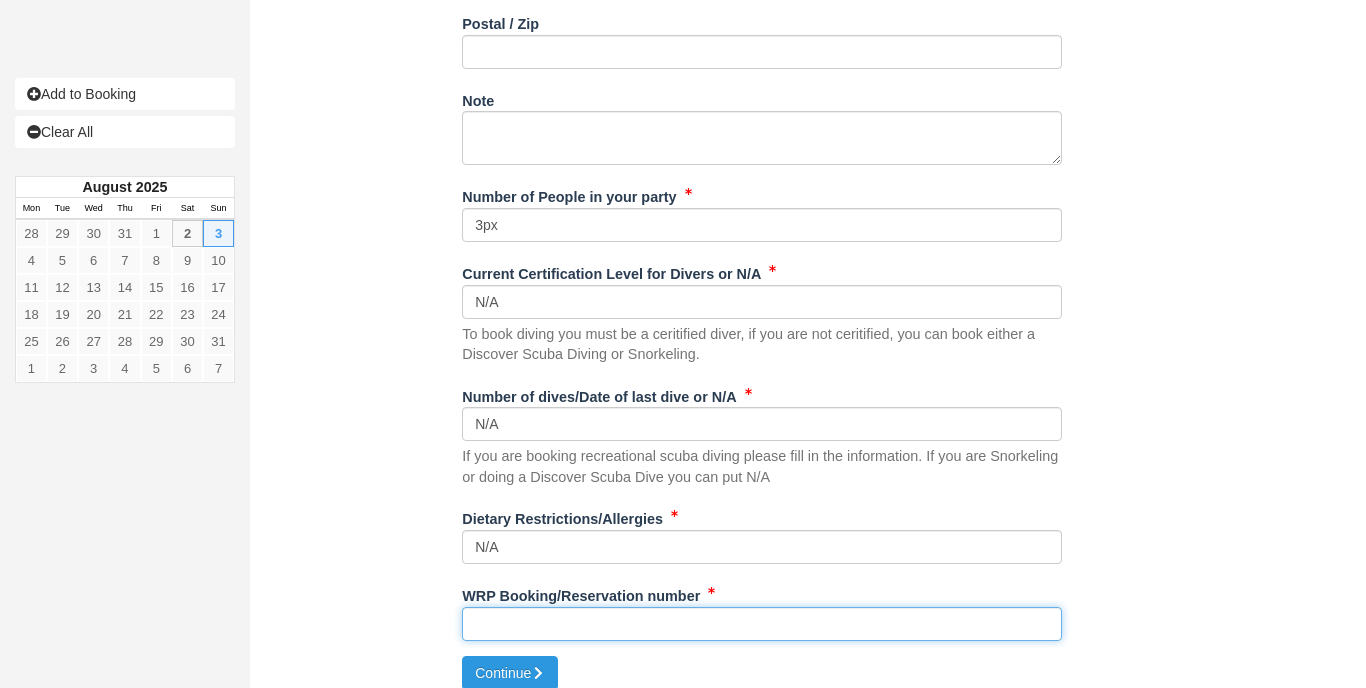 paste on "[PHONE]" 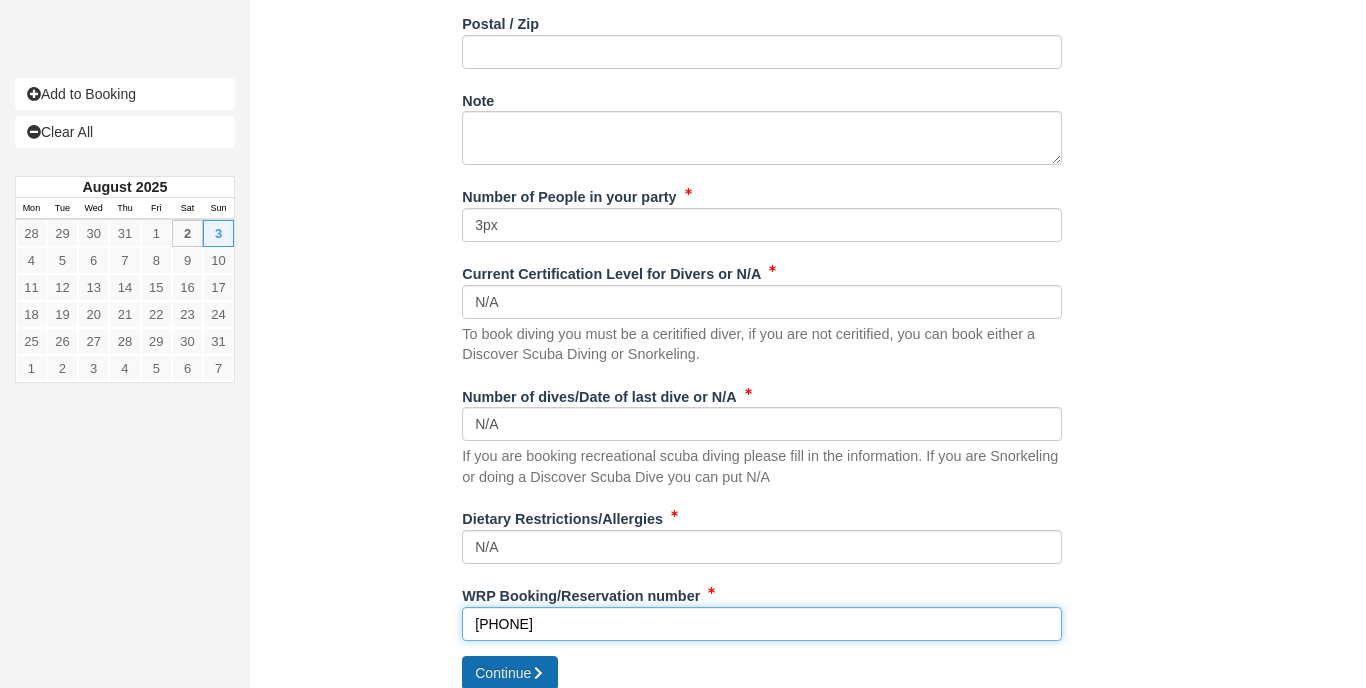 type on "[PHONE]" 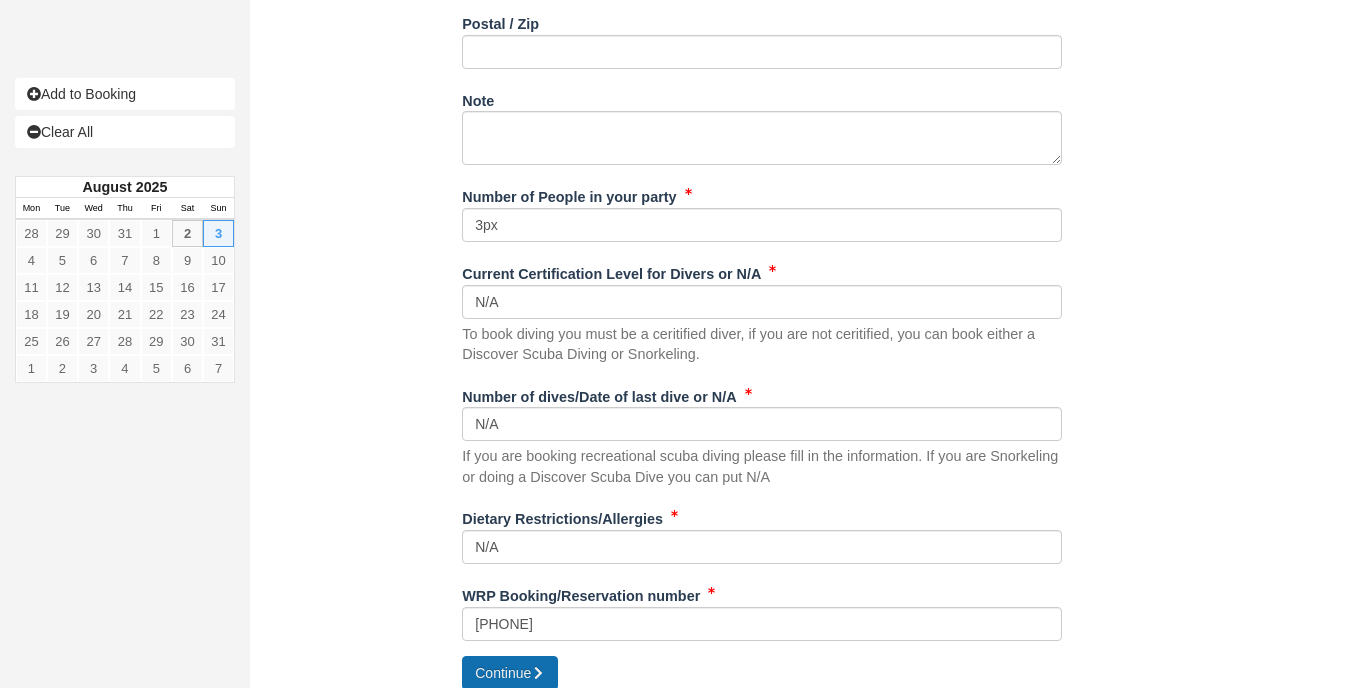click on "Continue" at bounding box center [510, 673] 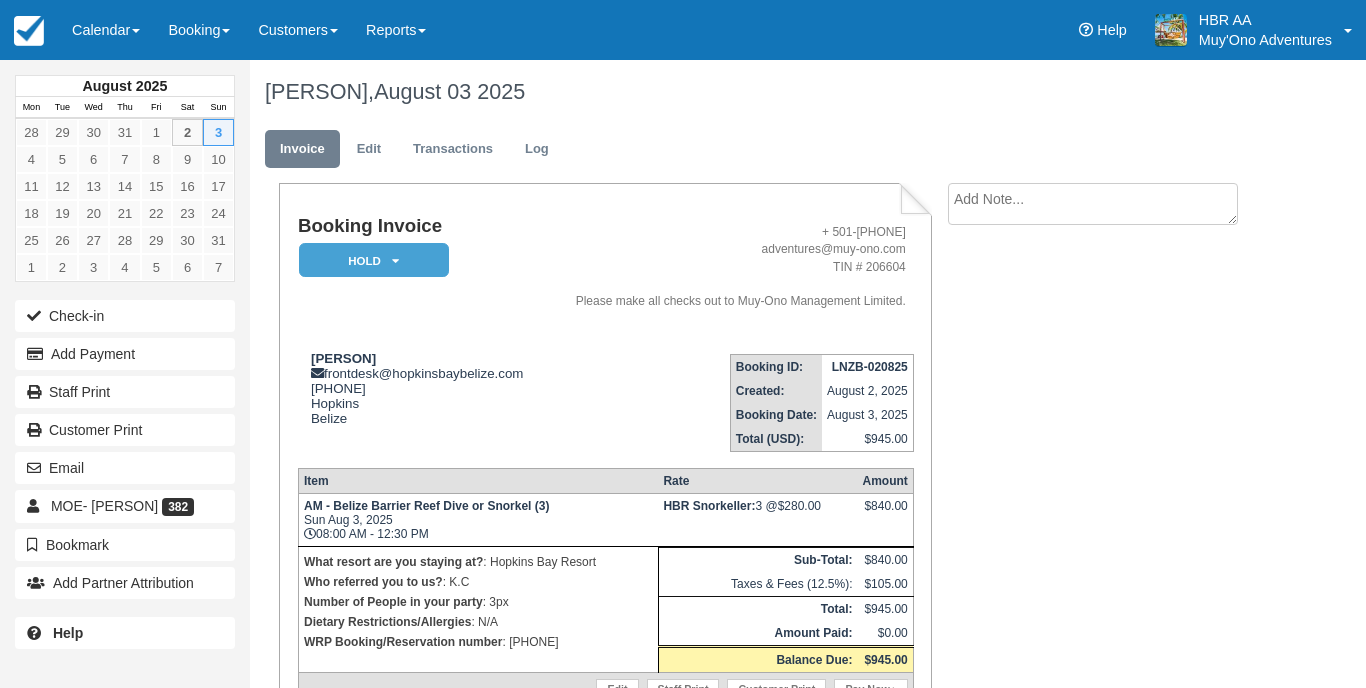 scroll, scrollTop: 0, scrollLeft: 0, axis: both 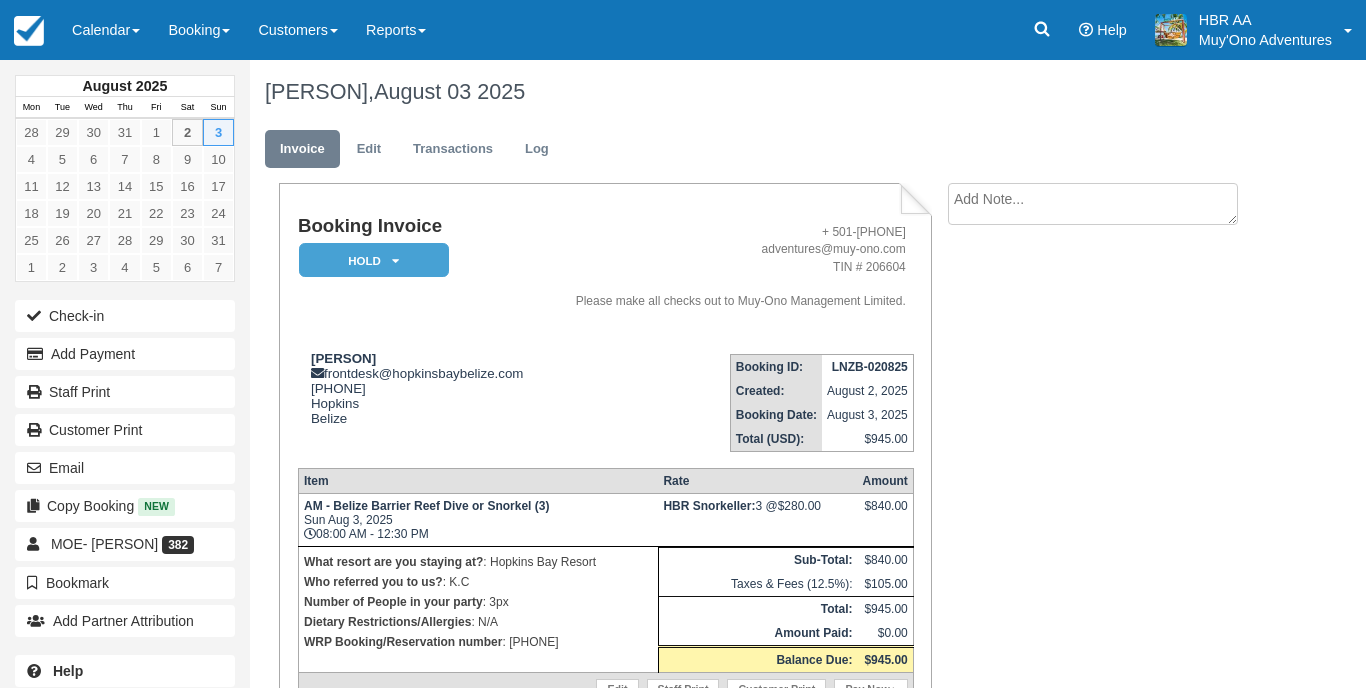 click on "HOLD" at bounding box center (374, 260) 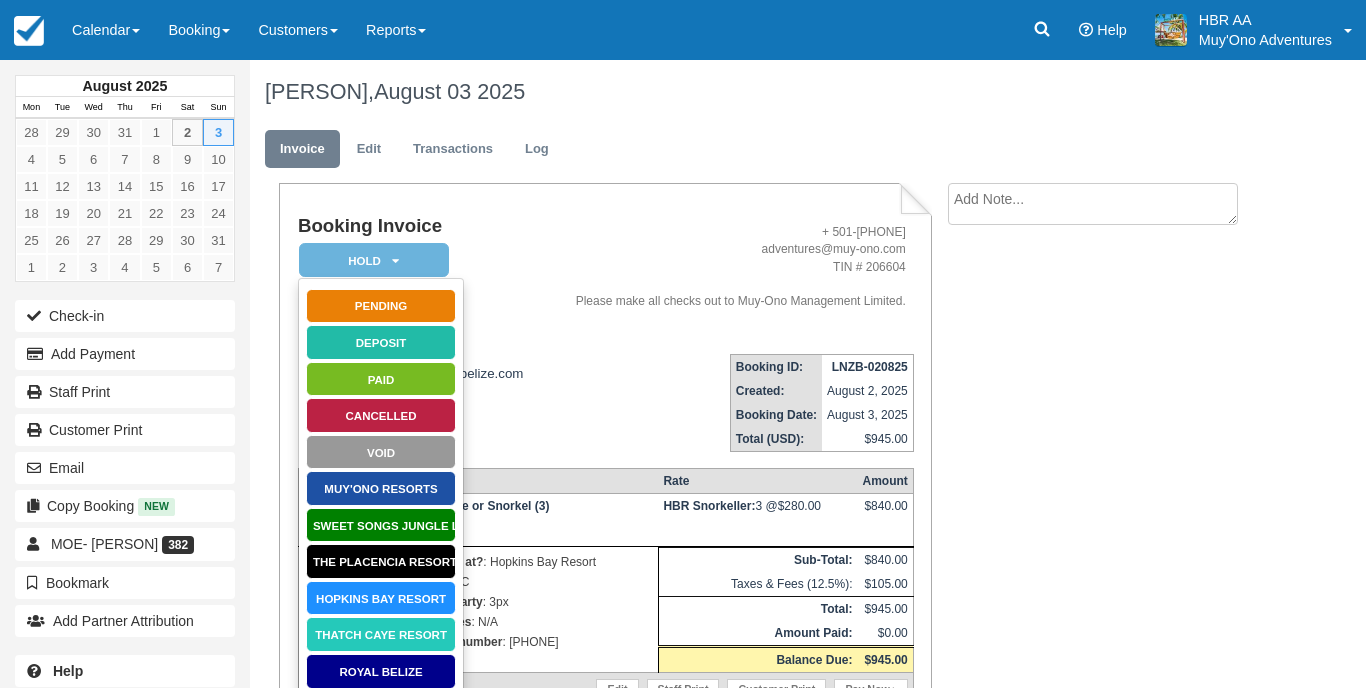 click on "Hopkins Bay Resort" at bounding box center (381, 598) 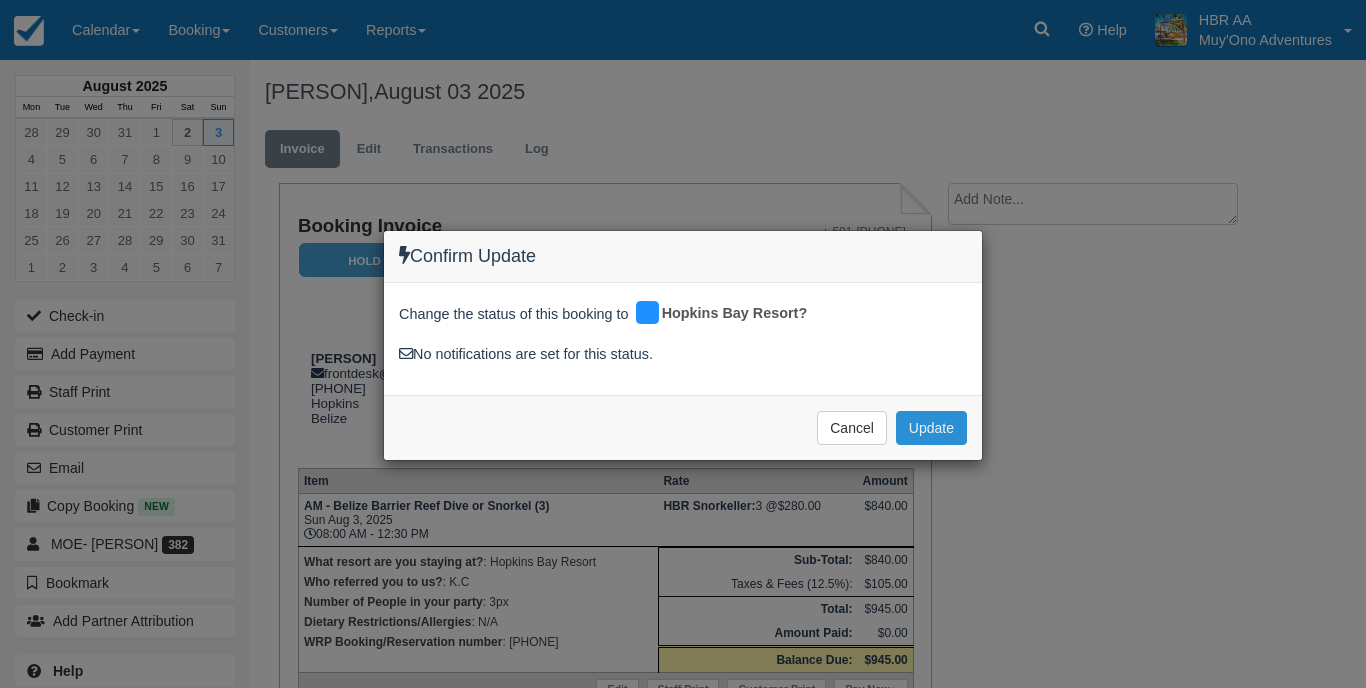 click on "Update" at bounding box center (931, 428) 